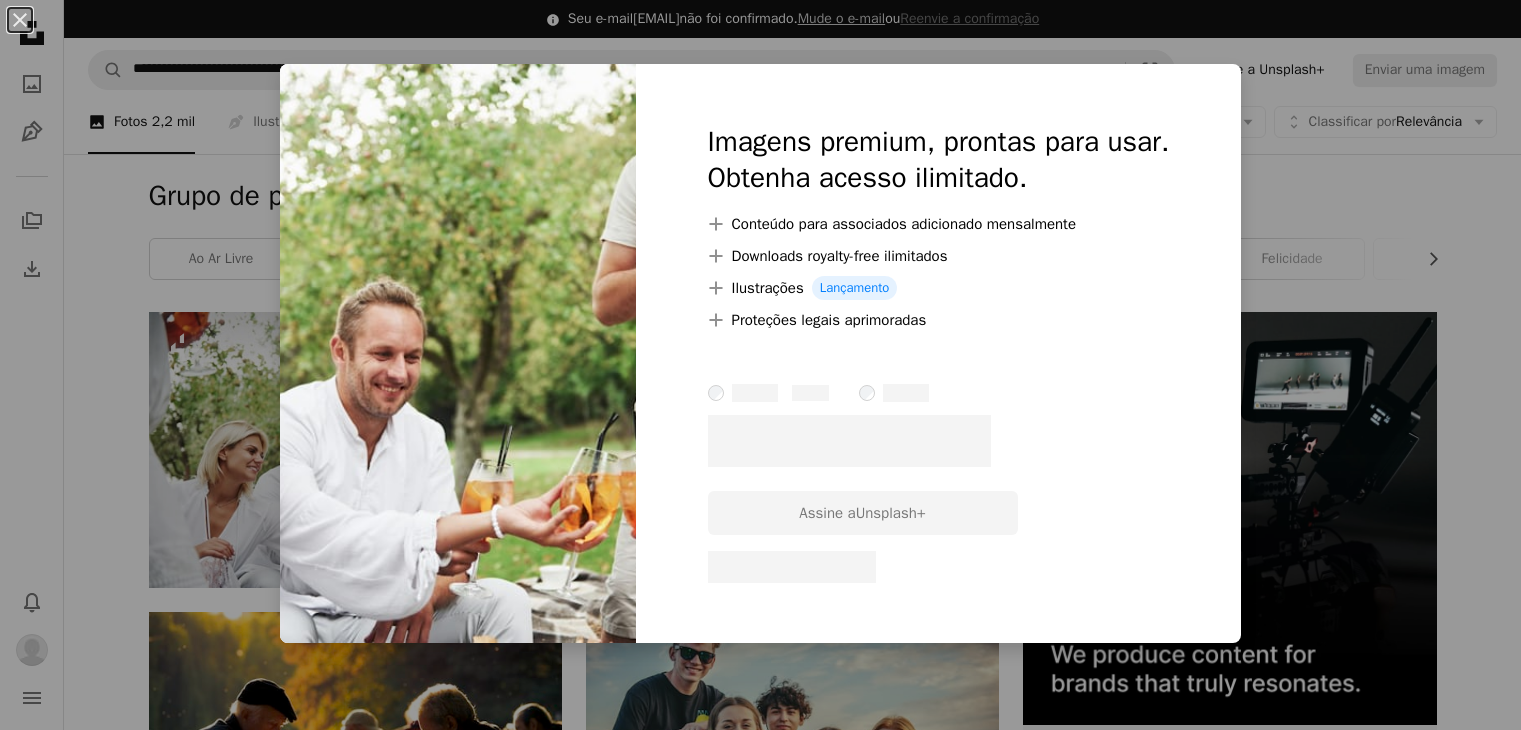 scroll, scrollTop: 0, scrollLeft: 0, axis: both 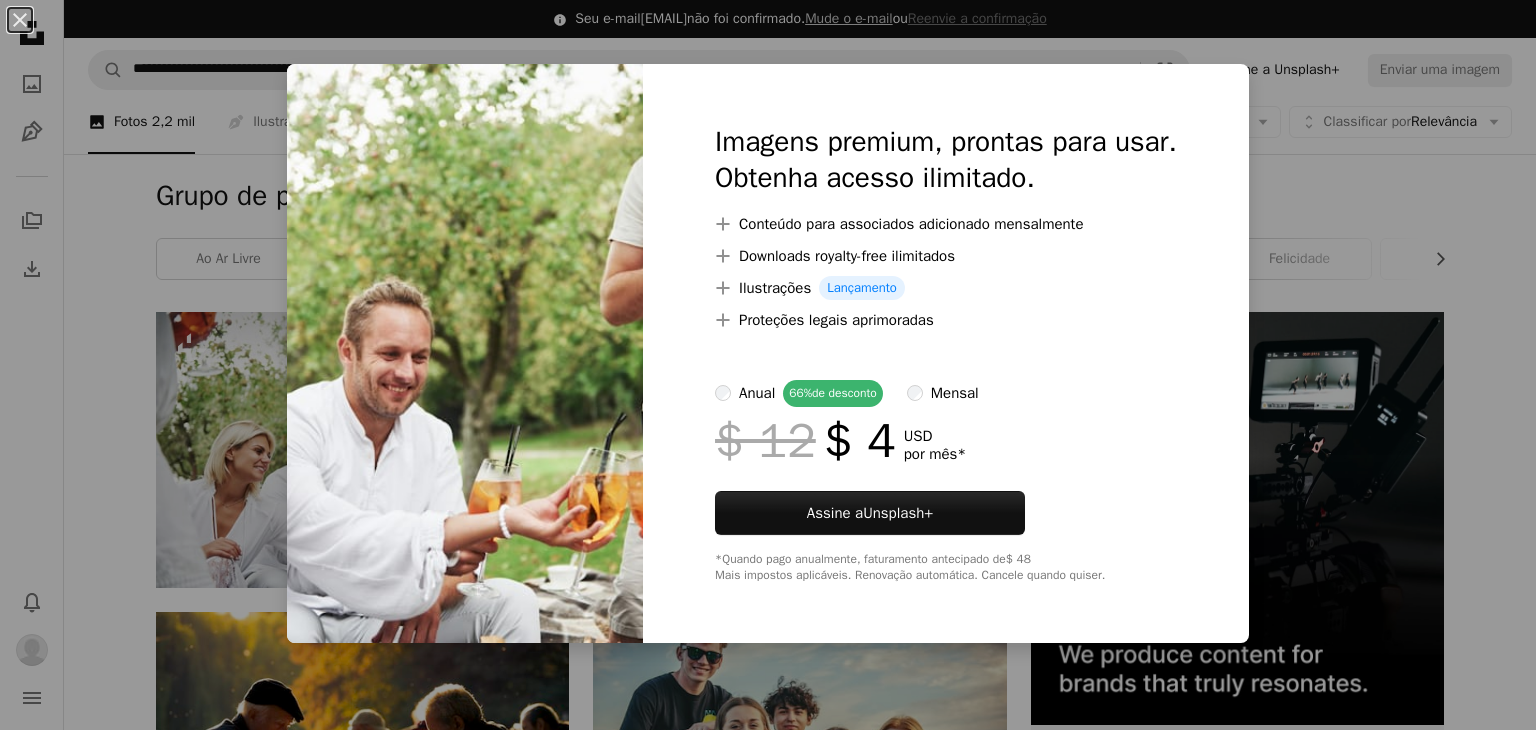 click on "An X shape Imagens premium, prontas para usar. Obtenha acesso ilimitado. A plus sign Conteúdo para associados adicionado mensalmente A plus sign Downloads royalty-free ilimitados A plus sign Ilustrações  Lançamento A plus sign Proteções legais aprimoradas anual 66%  de desconto mensal $ 12   $ 4 USD por mês * Assine a  Unsplash+ *Quando pago anualmente, faturamento antecipado de  $ 48 Mais impostos aplicáveis. Renovação automática. Cancele quando quiser." at bounding box center (768, 365) 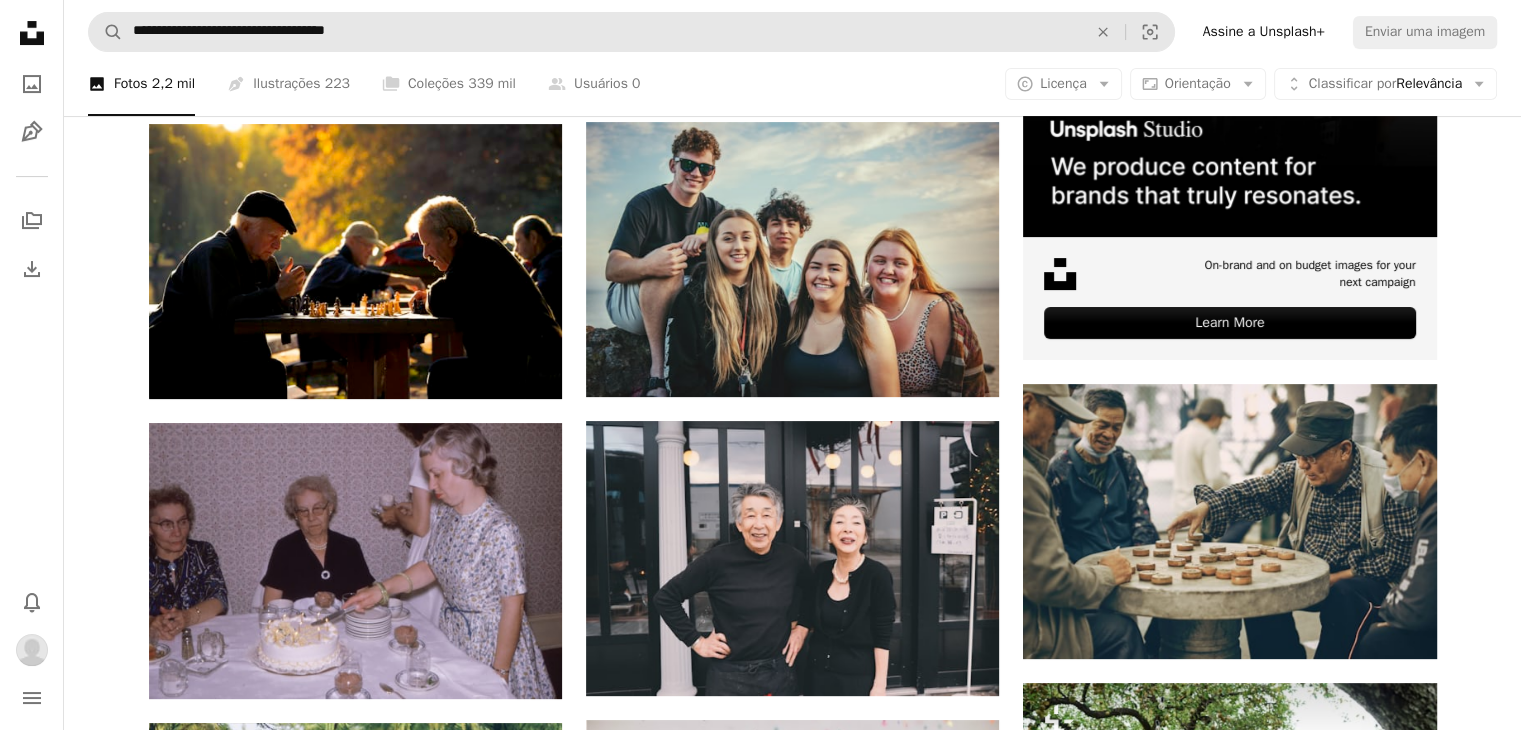 scroll, scrollTop: 488, scrollLeft: 0, axis: vertical 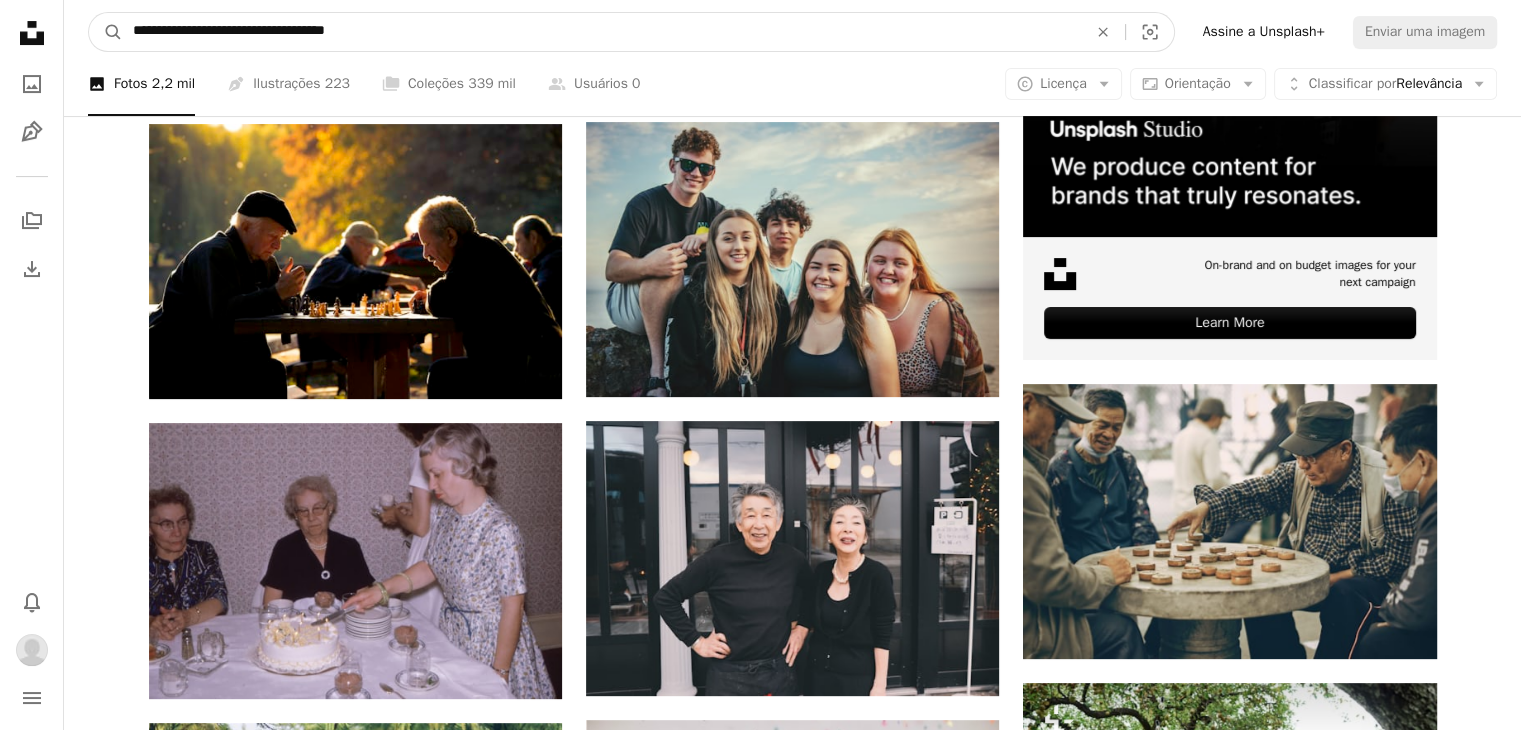 click on "**********" at bounding box center (602, 32) 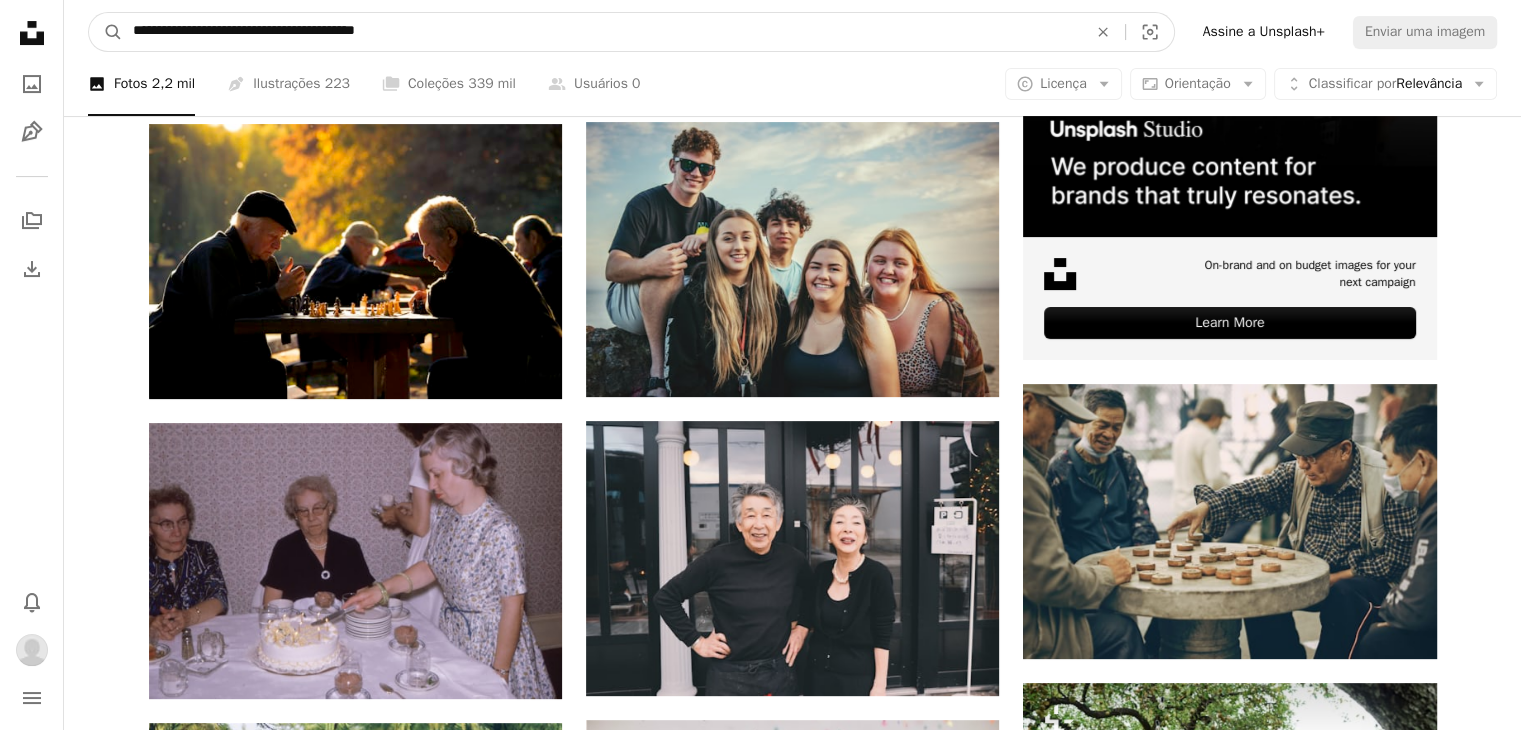 type on "**********" 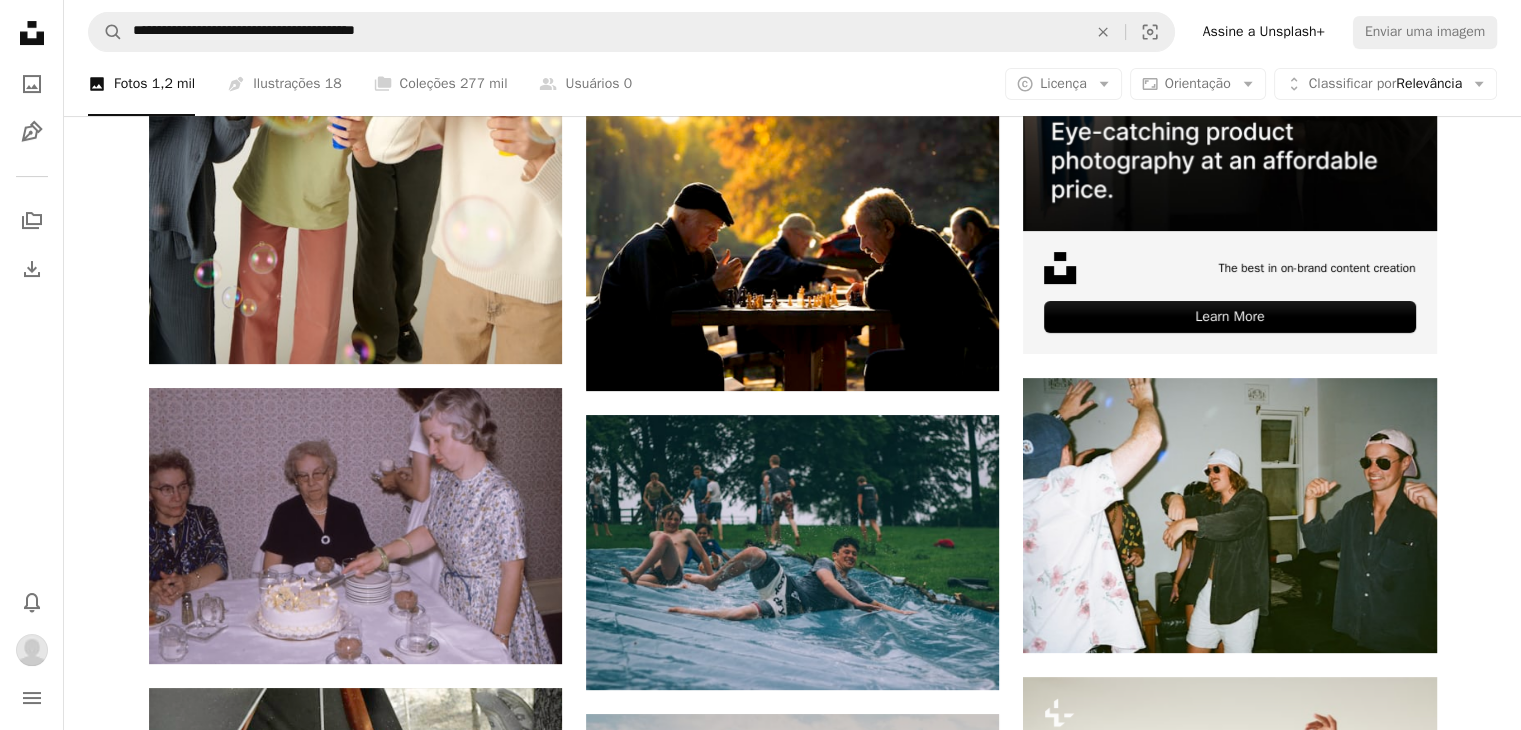 scroll, scrollTop: 0, scrollLeft: 0, axis: both 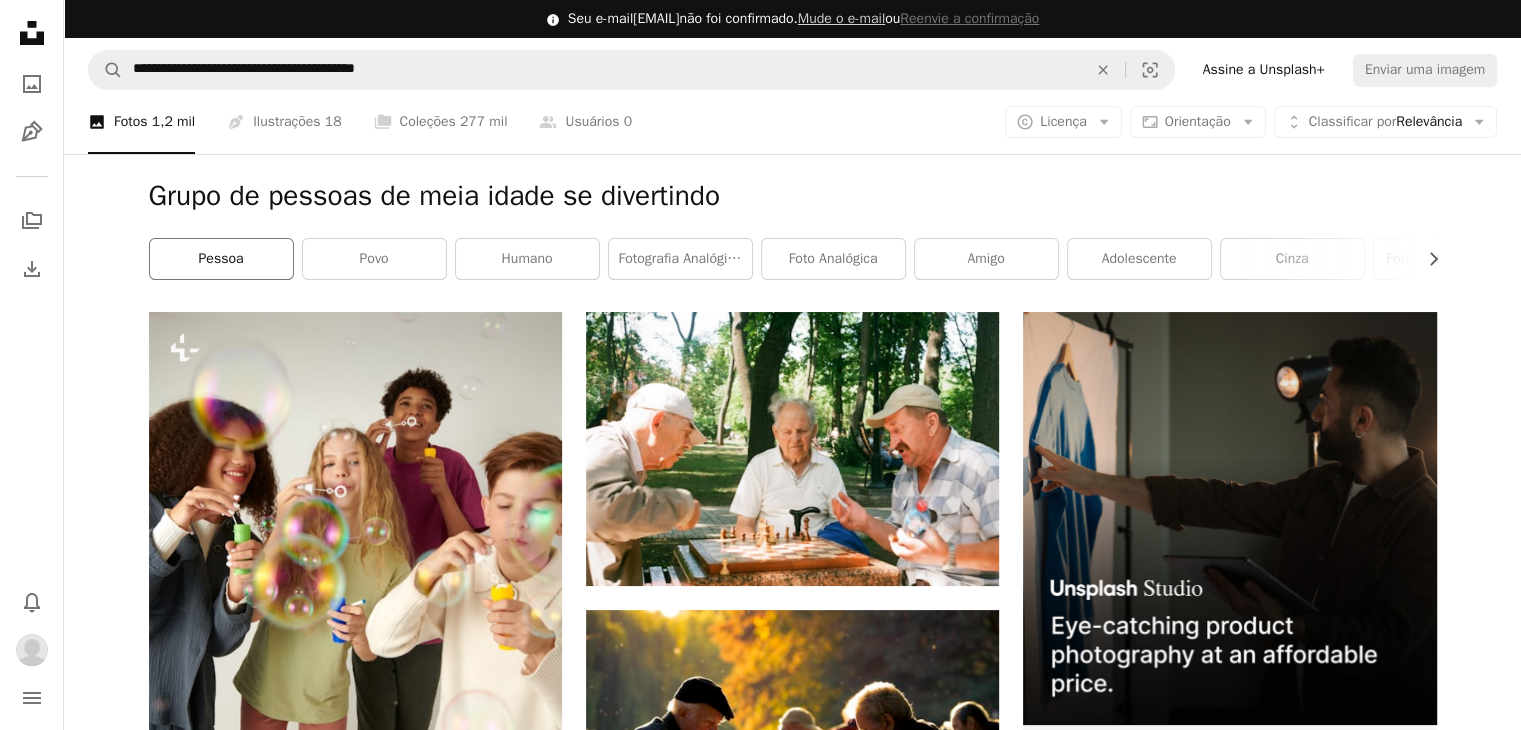 click on "pessoa" at bounding box center (221, 259) 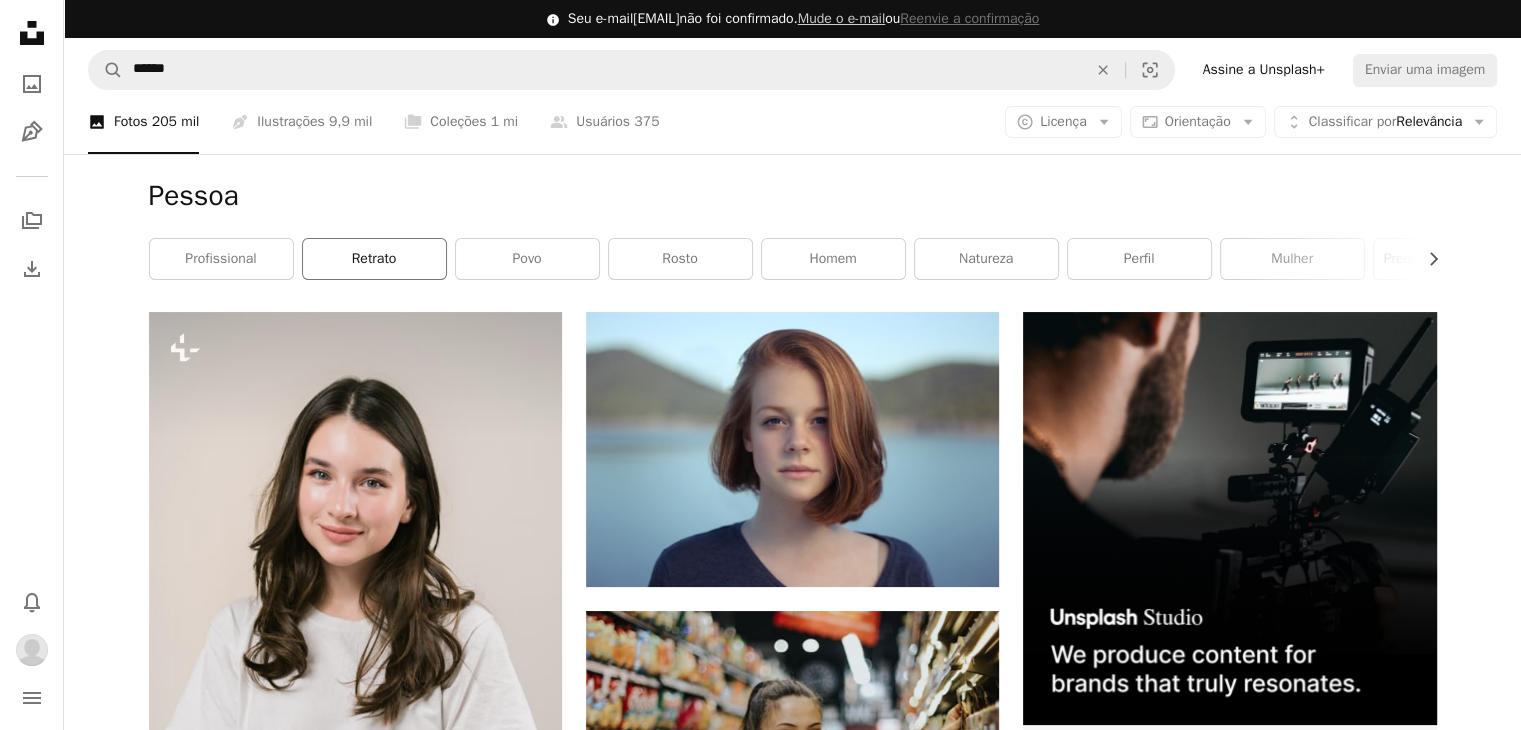 click on "retrato" at bounding box center [374, 259] 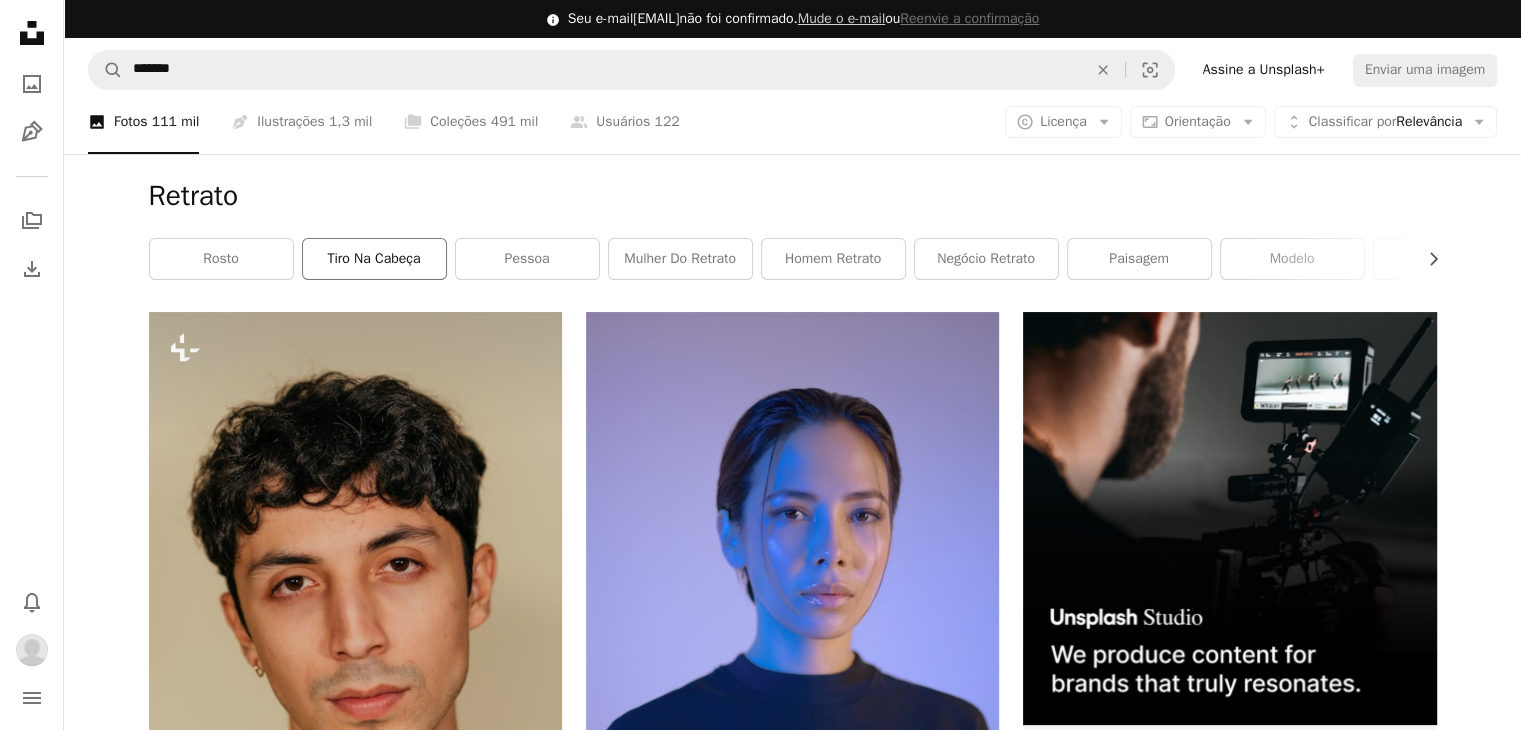 click on "tiro na cabeça" at bounding box center [374, 259] 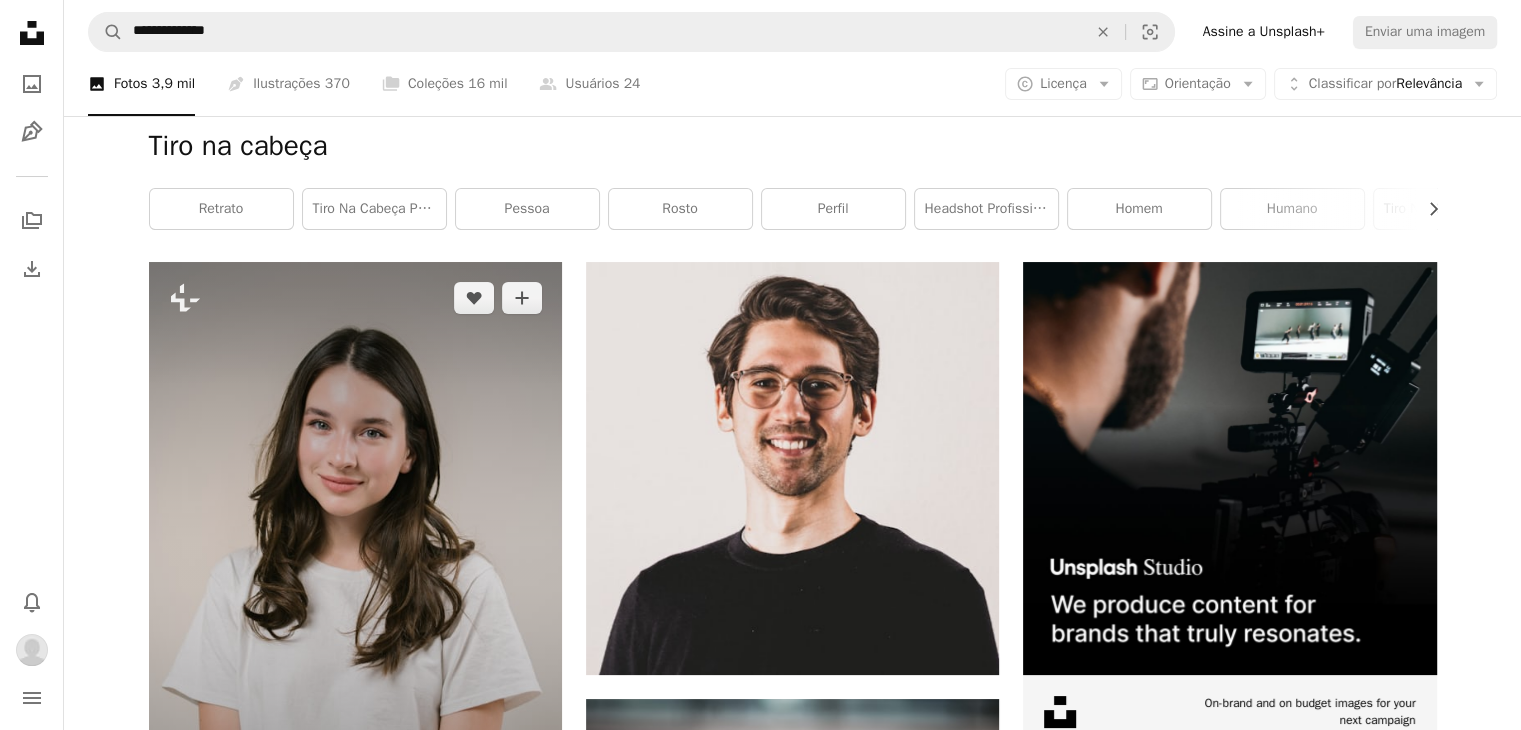 scroll, scrollTop: 0, scrollLeft: 0, axis: both 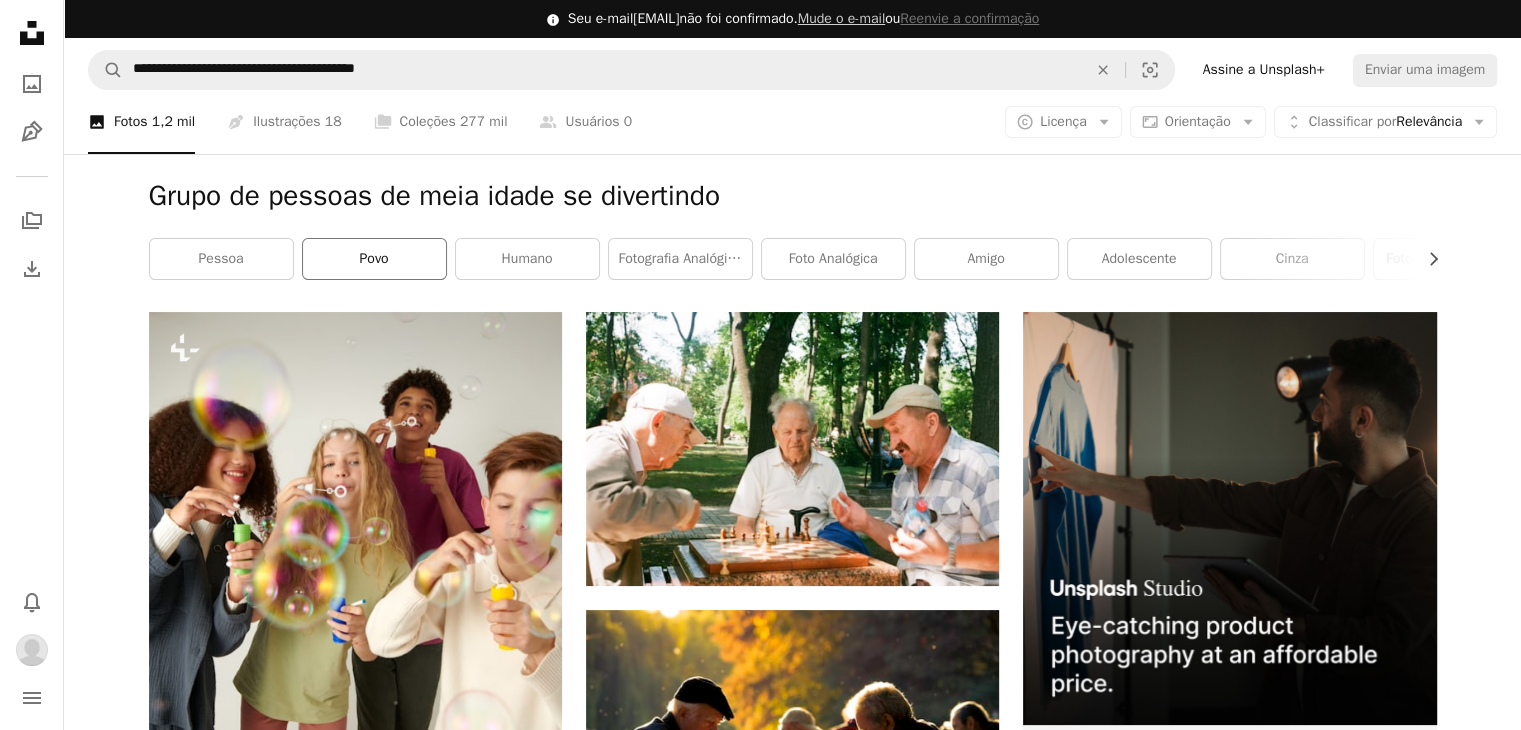 click on "povo" at bounding box center [374, 259] 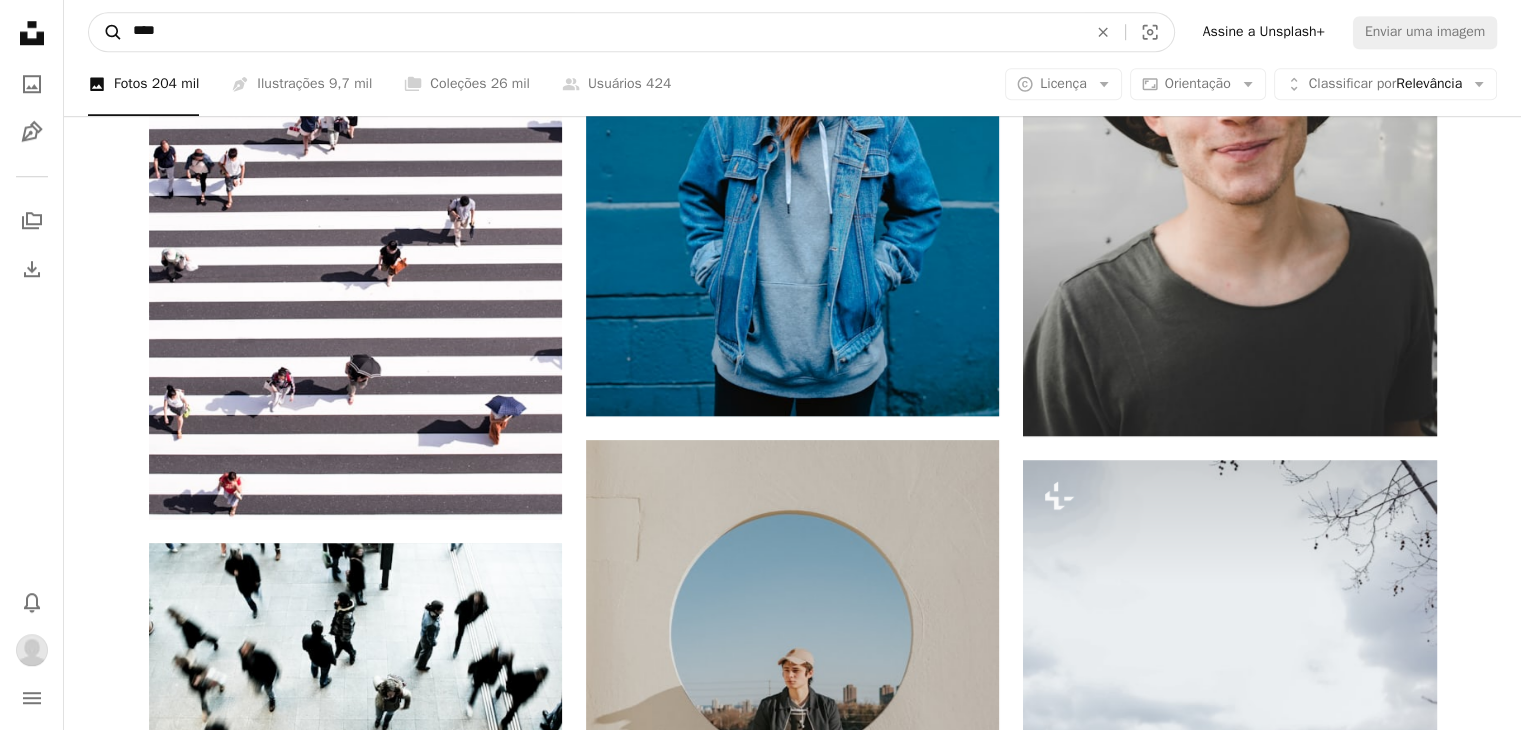 scroll, scrollTop: 1700, scrollLeft: 0, axis: vertical 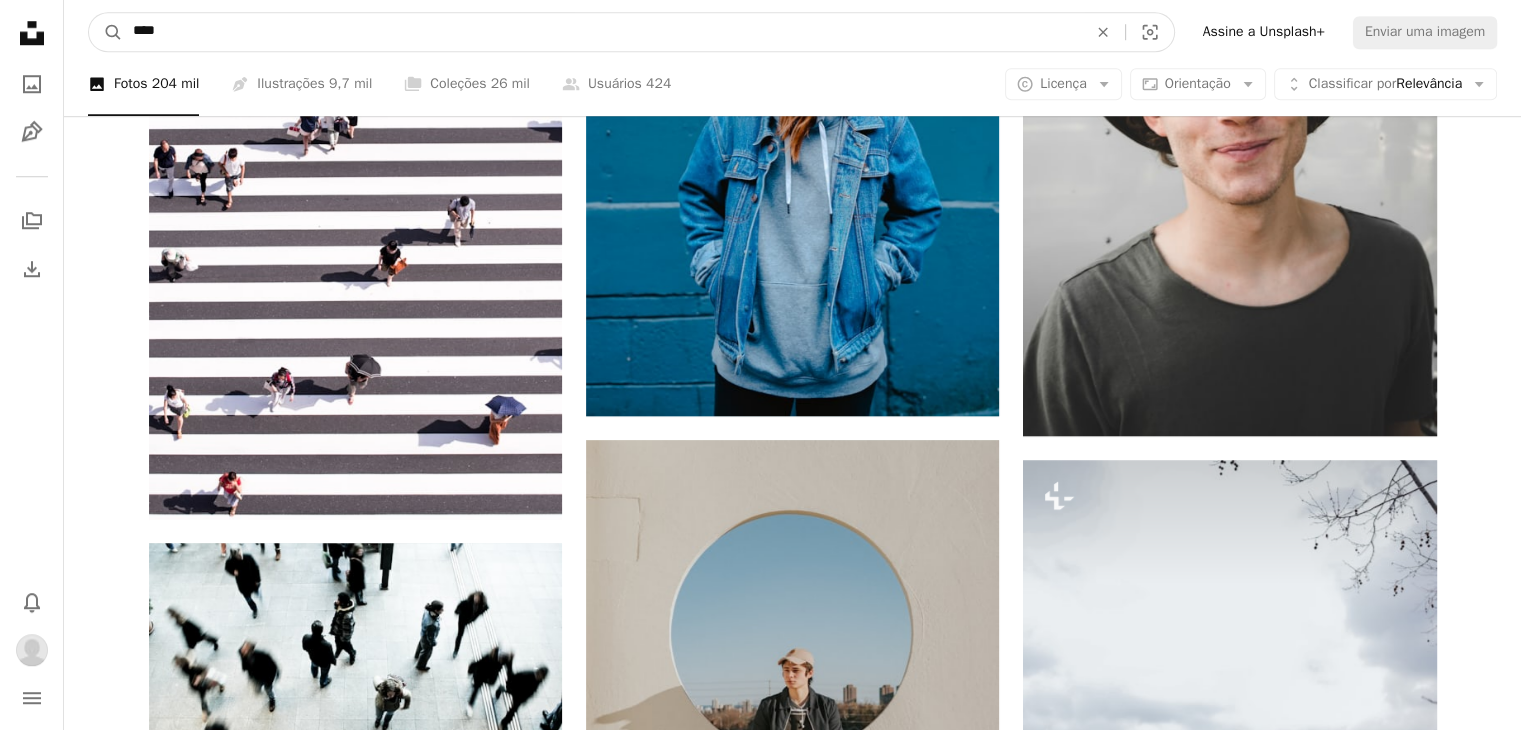 drag, startPoint x: 250, startPoint y: 33, endPoint x: 86, endPoint y: 45, distance: 164.43843 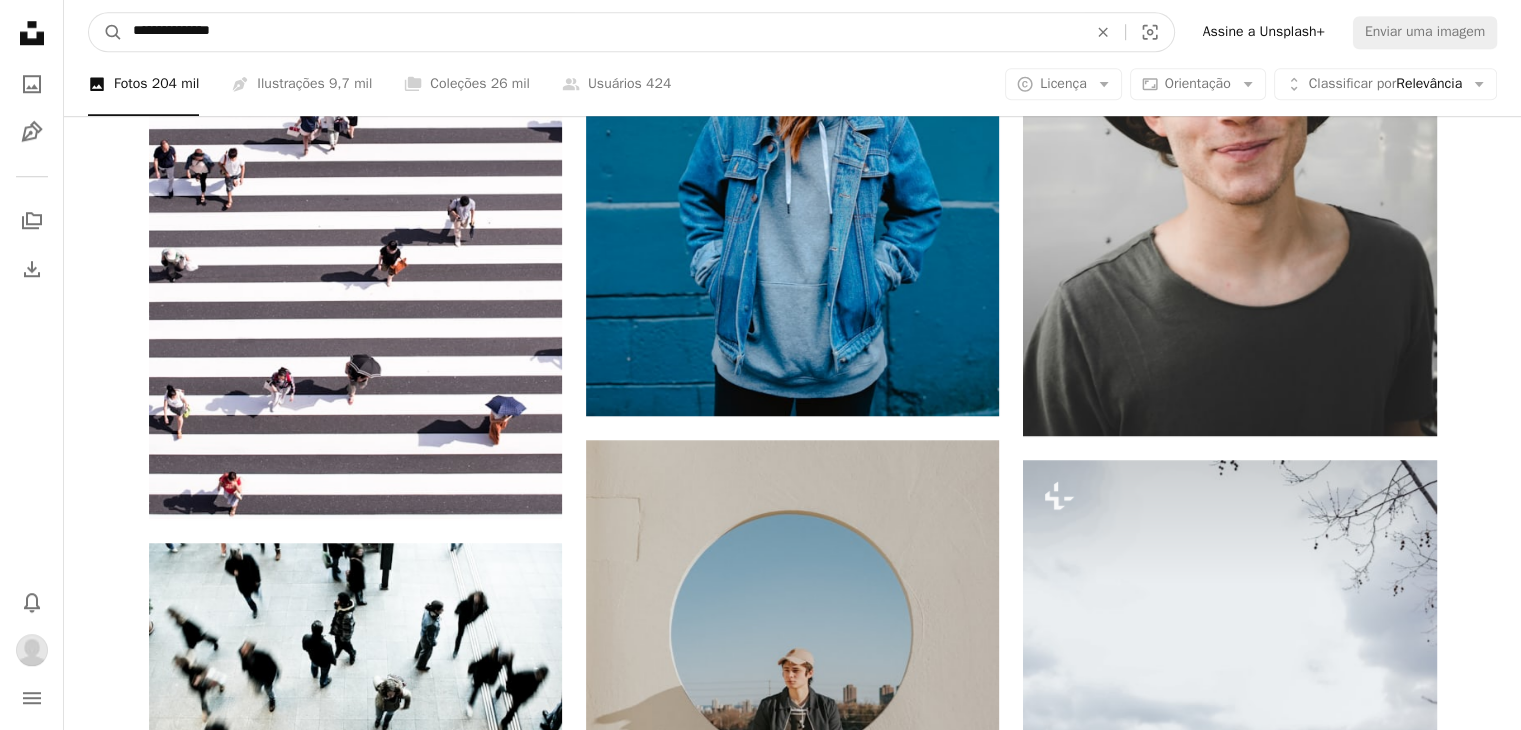 type on "**********" 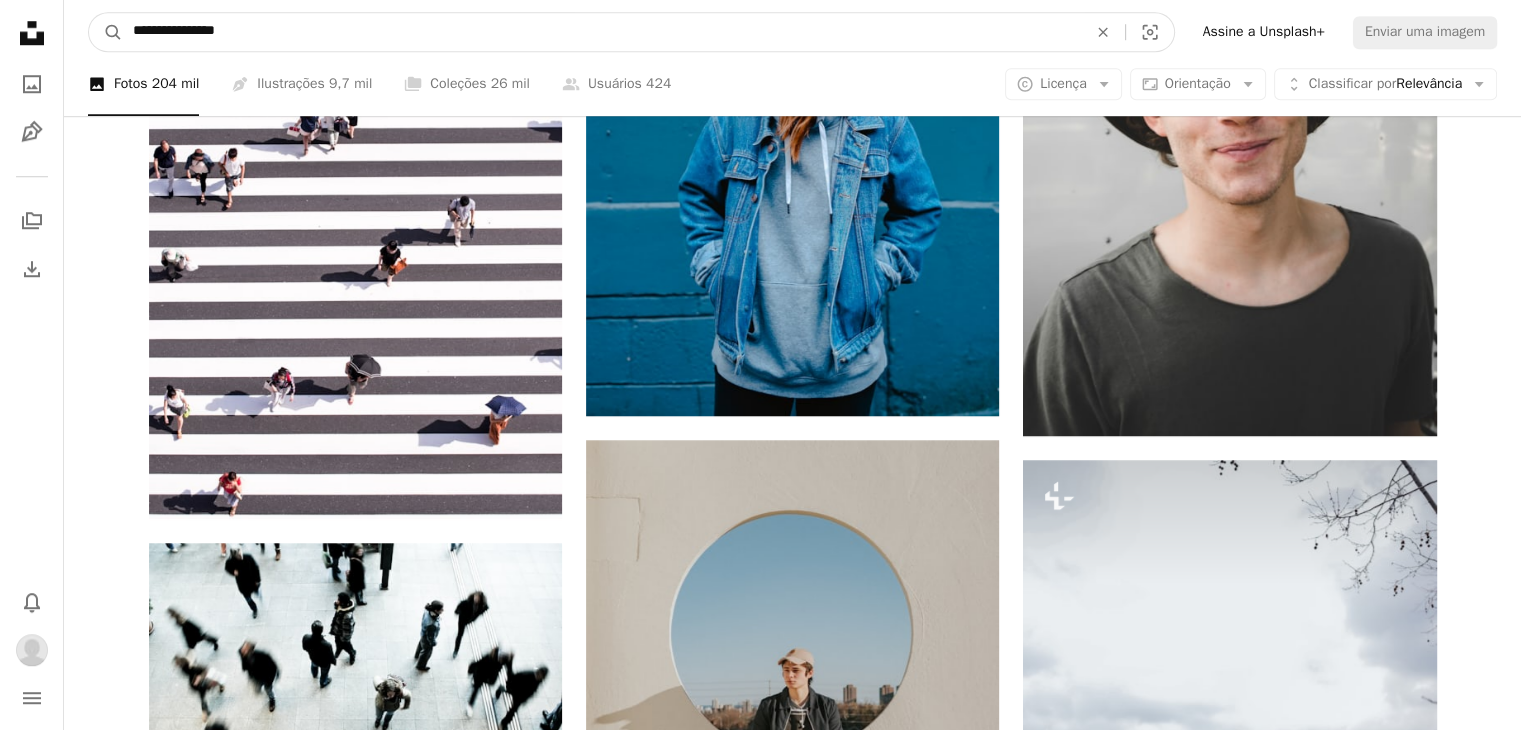click on "A magnifying glass" at bounding box center [106, 32] 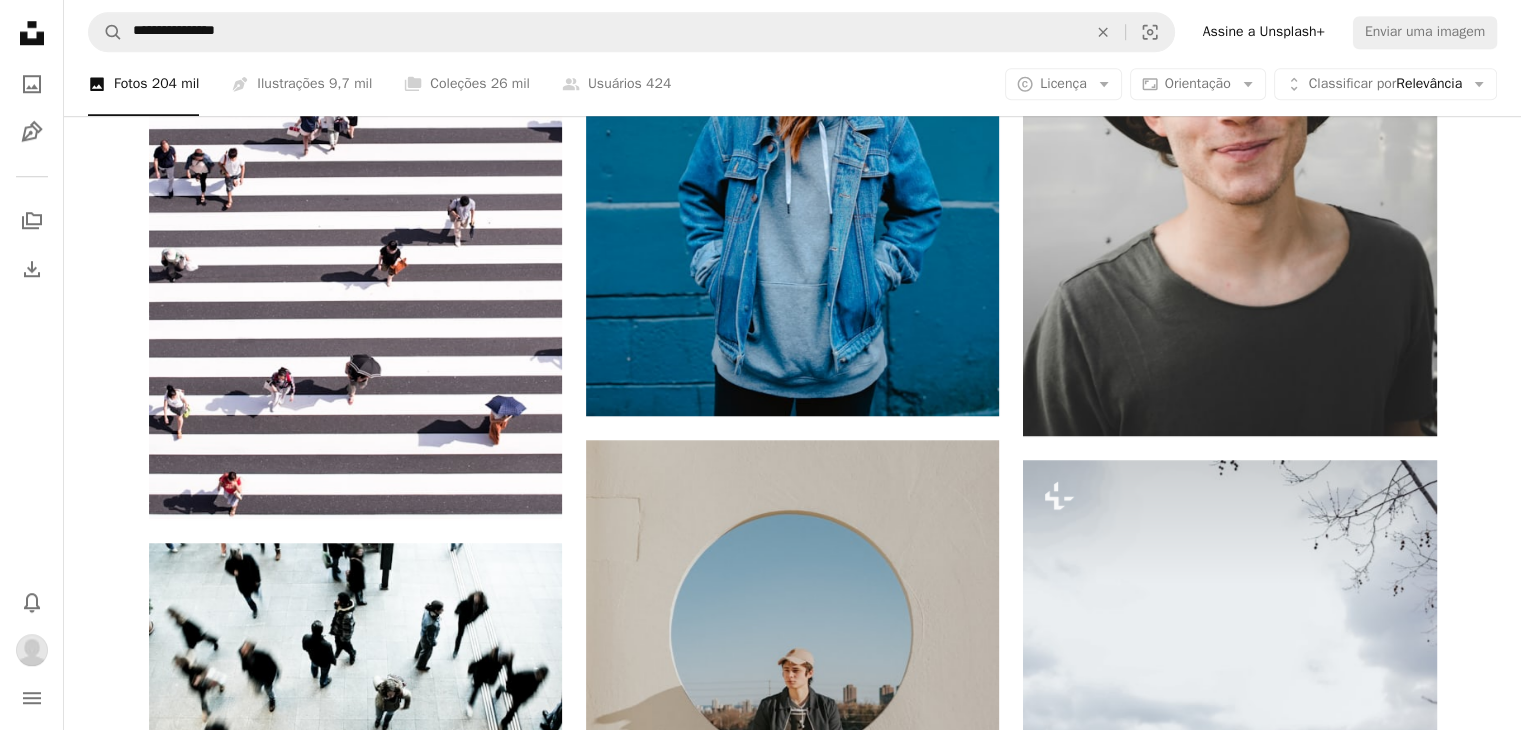 scroll, scrollTop: 0, scrollLeft: 0, axis: both 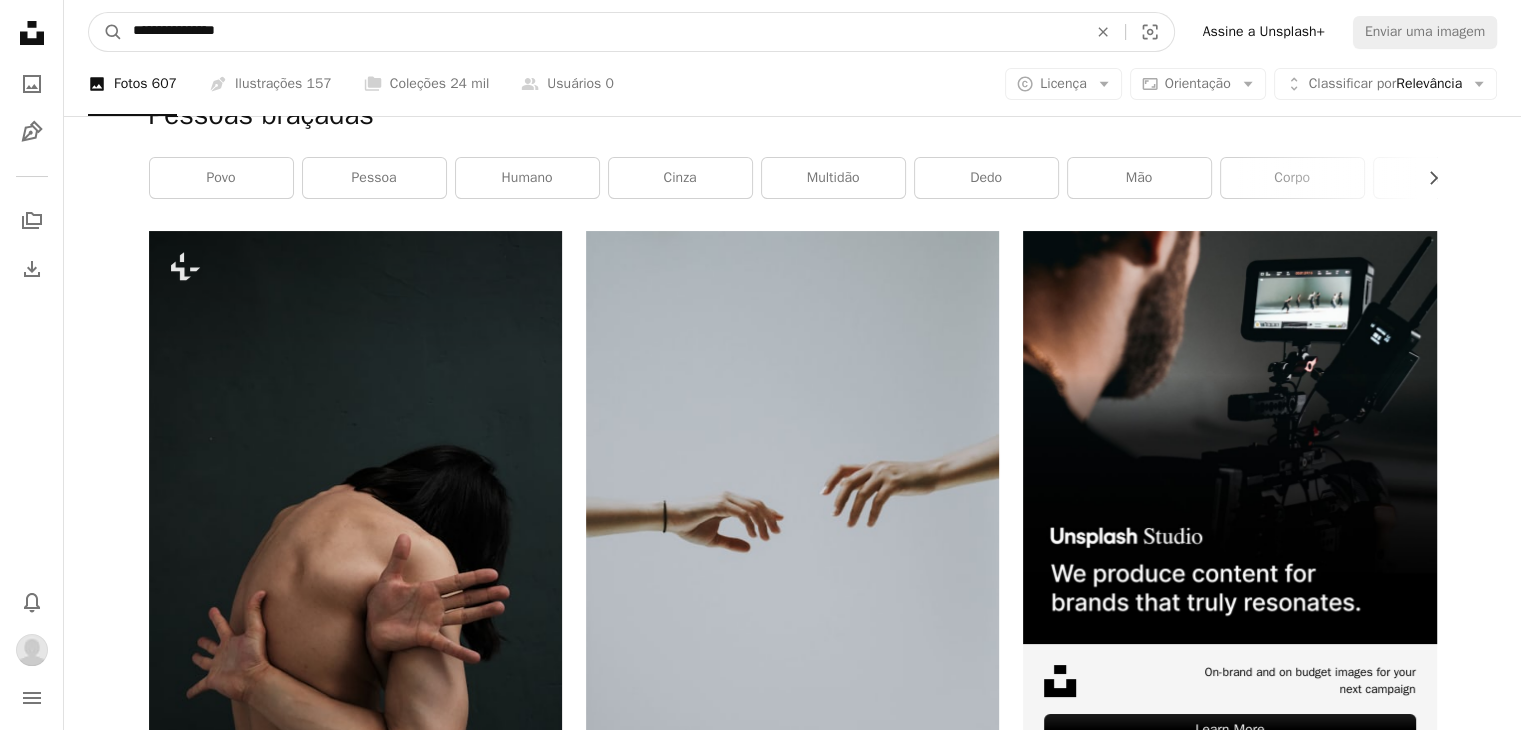 click on "**********" at bounding box center [602, 32] 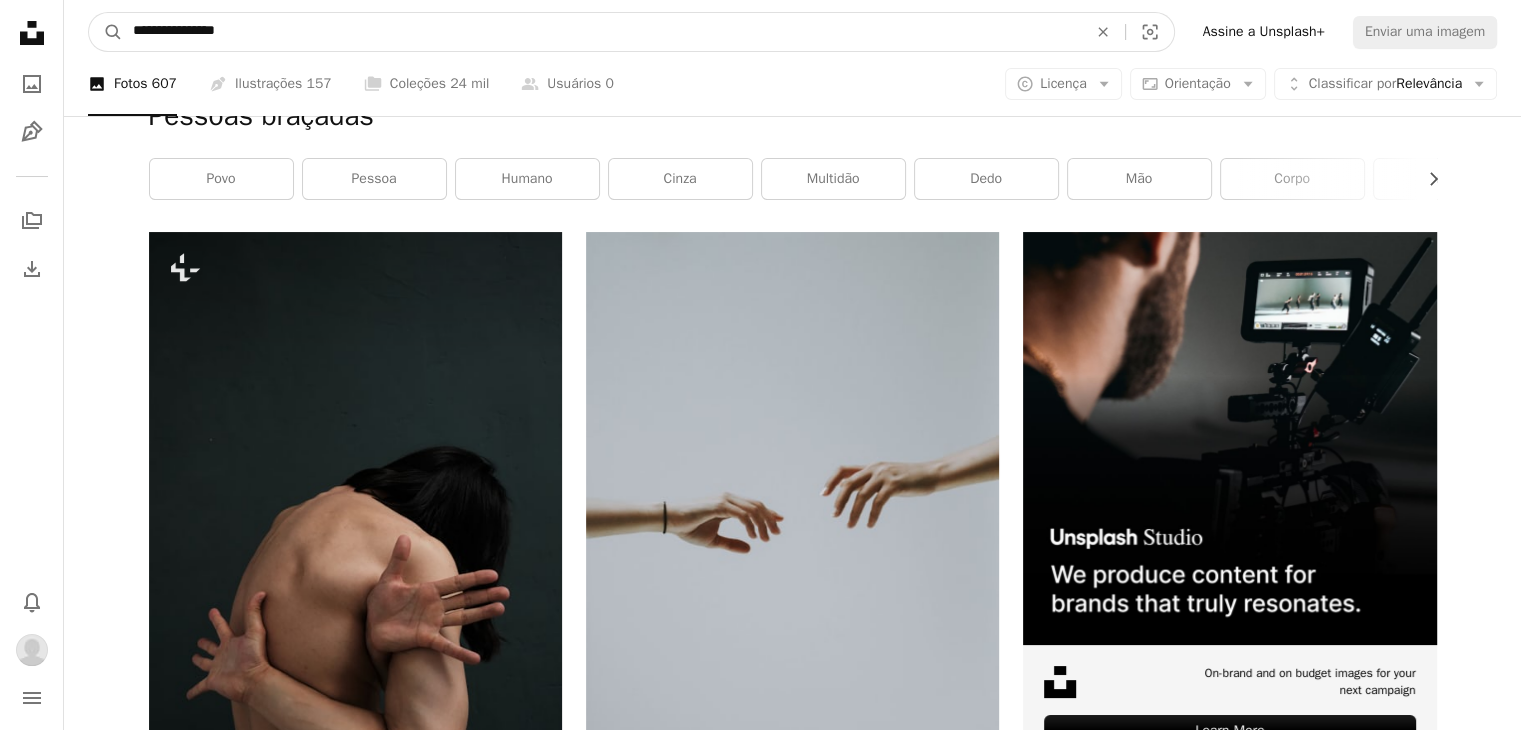 type on "**********" 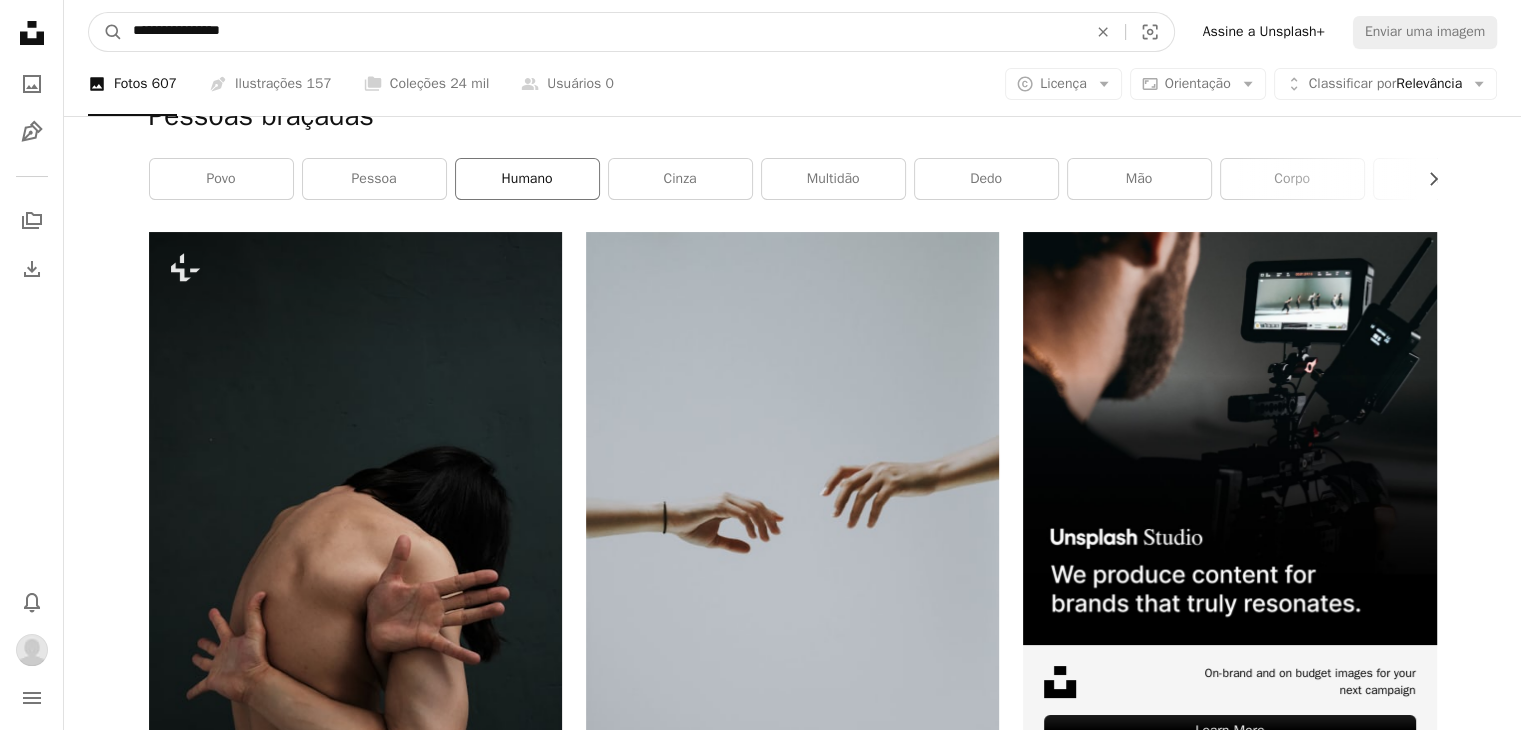 click on "A magnifying glass" at bounding box center [106, 32] 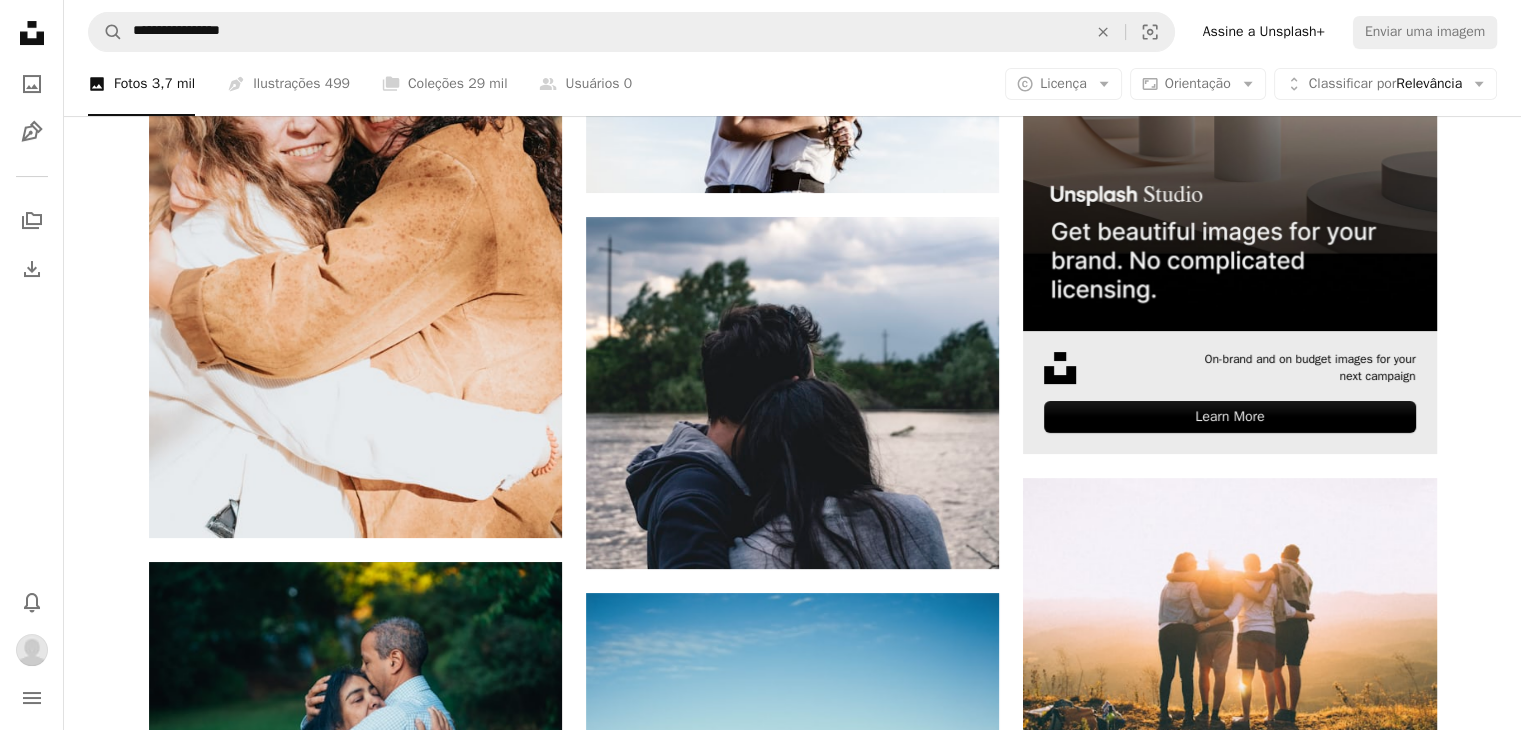 scroll, scrollTop: 393, scrollLeft: 0, axis: vertical 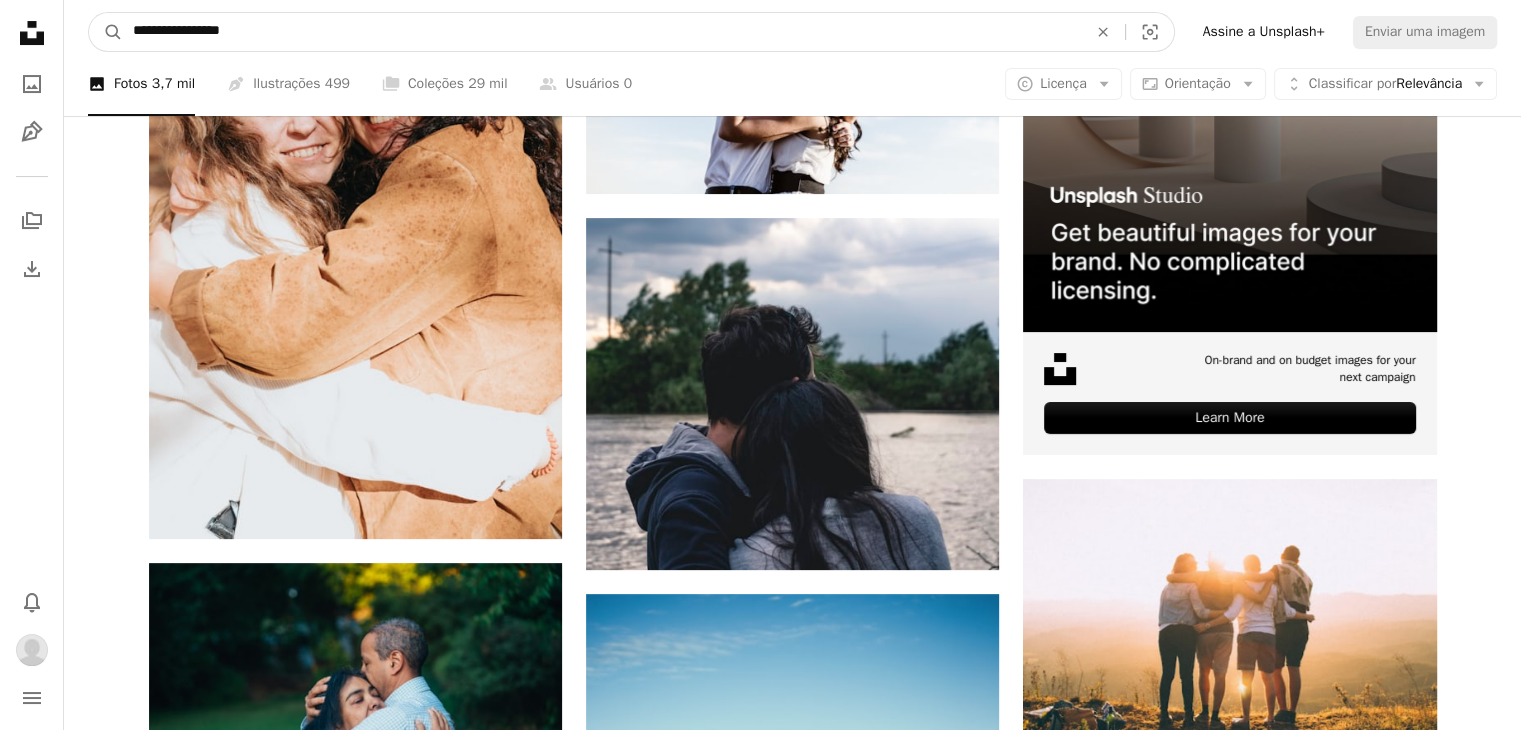 click on "**********" at bounding box center [602, 32] 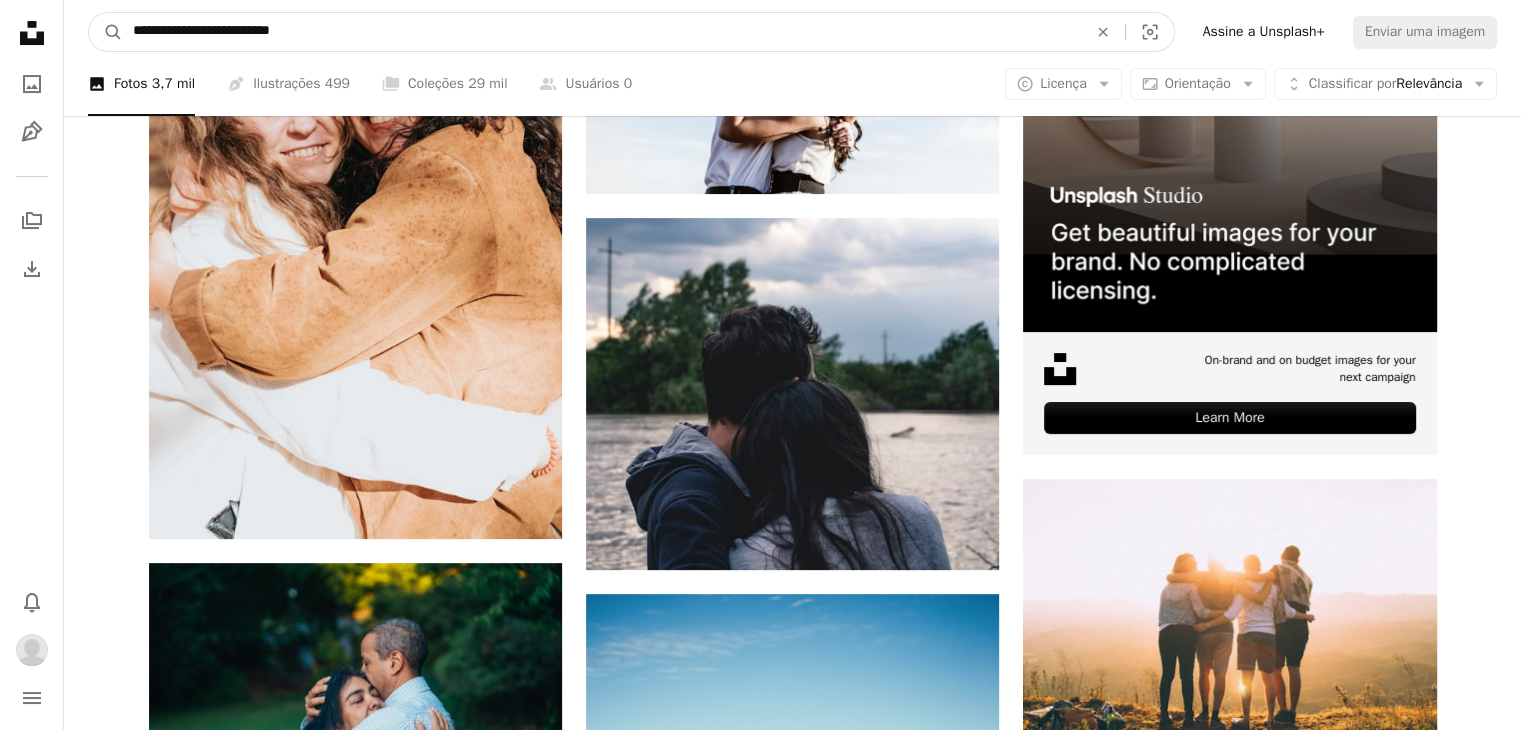 type on "**********" 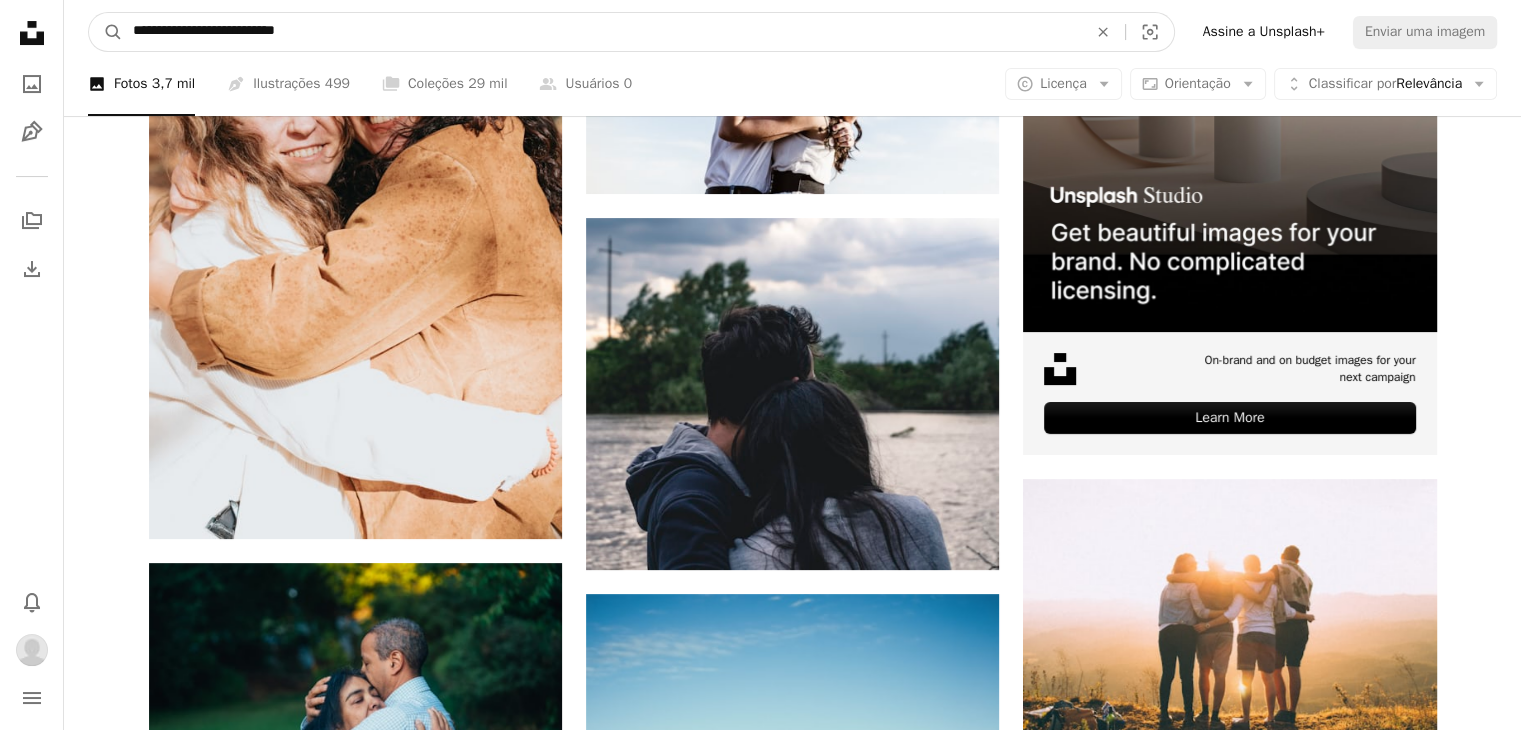 click on "A magnifying glass" at bounding box center (106, 32) 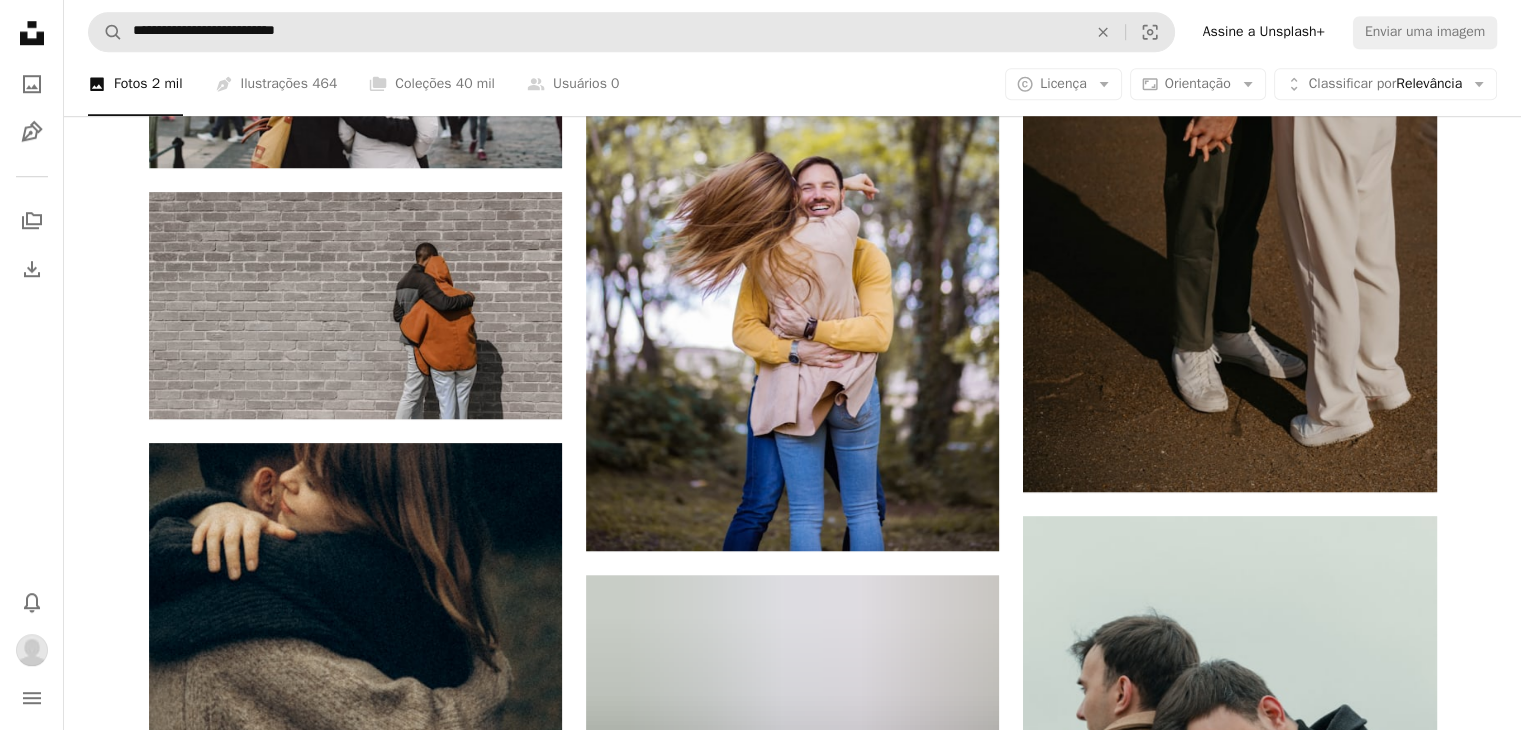 scroll, scrollTop: 1598, scrollLeft: 0, axis: vertical 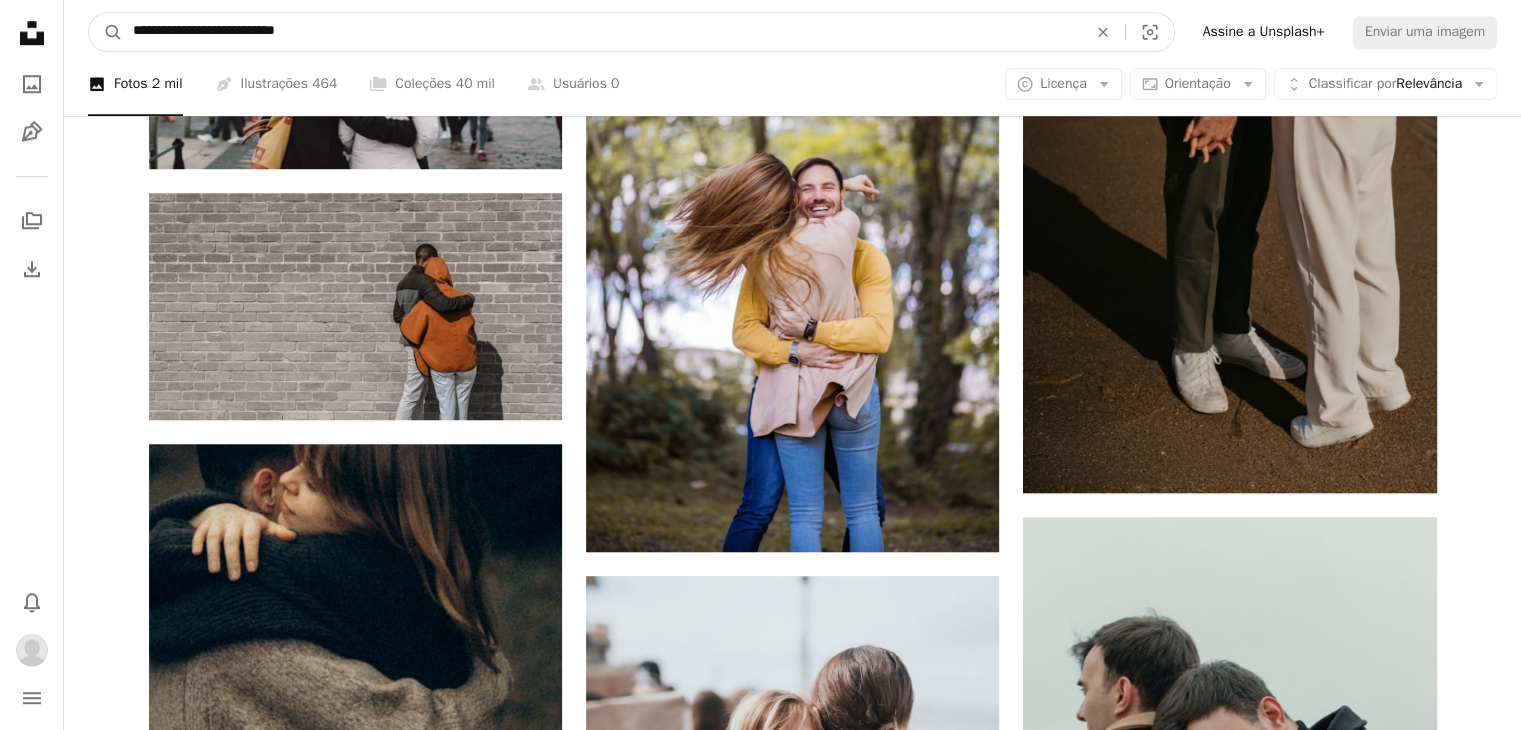 click on "**********" at bounding box center (602, 32) 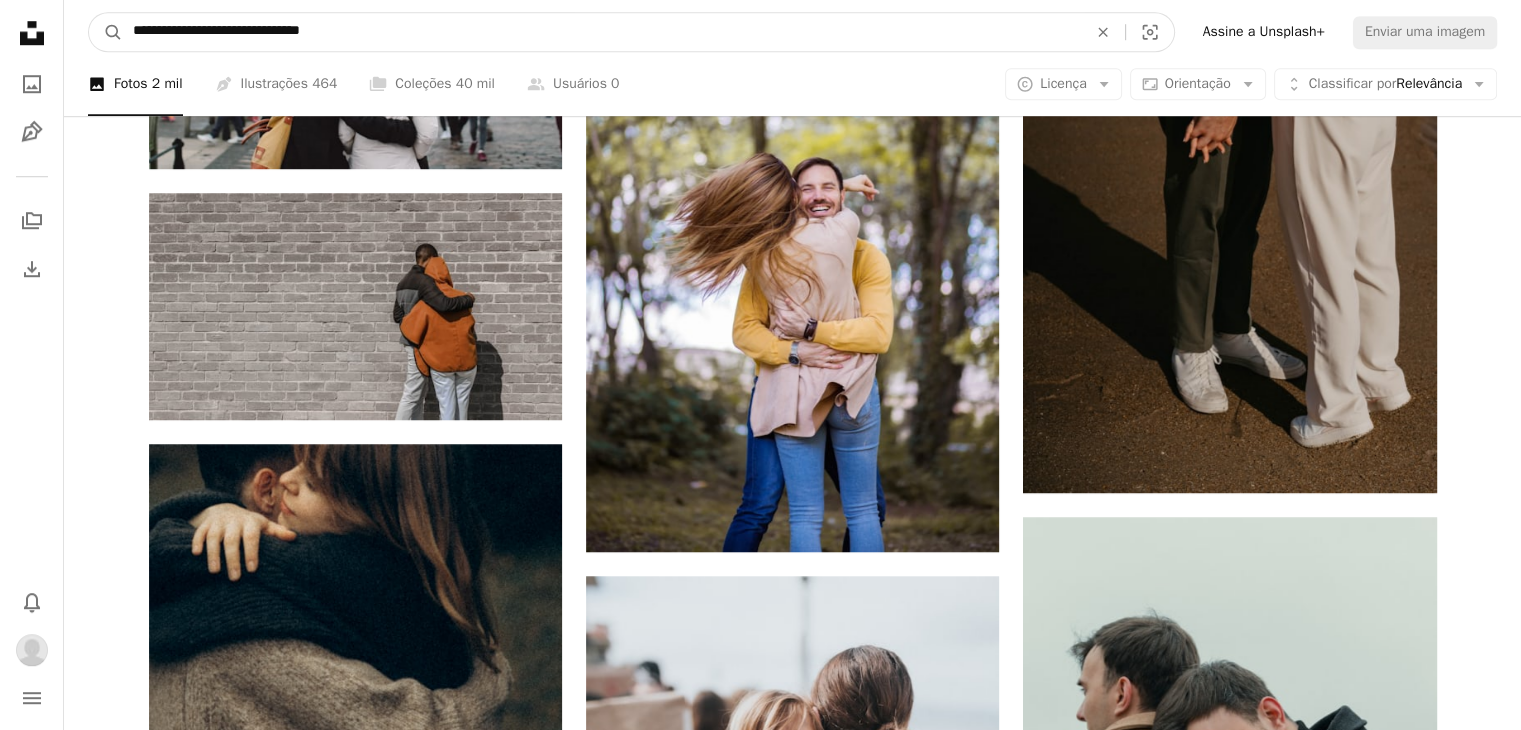 type on "**********" 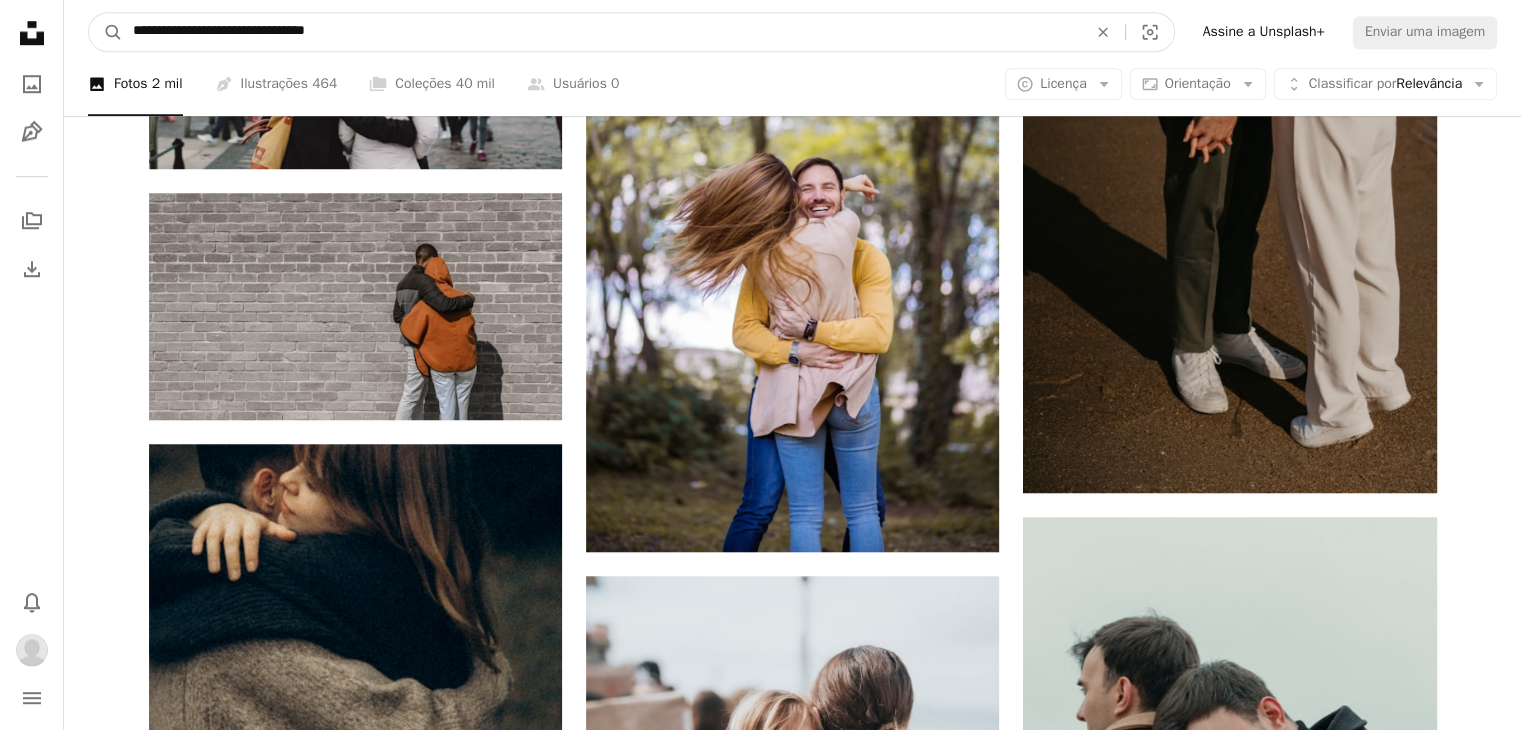 click on "A magnifying glass" at bounding box center (106, 32) 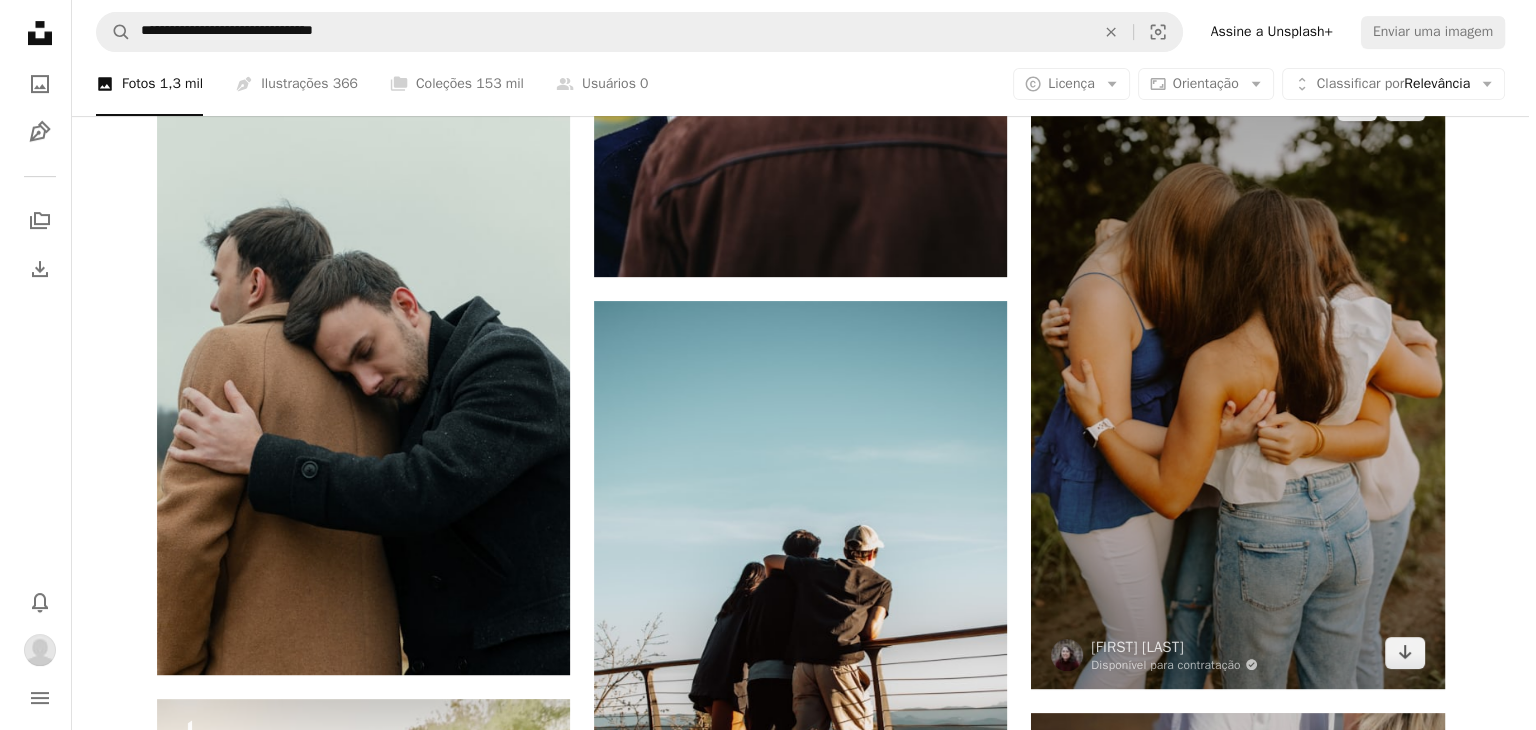 scroll, scrollTop: 802, scrollLeft: 0, axis: vertical 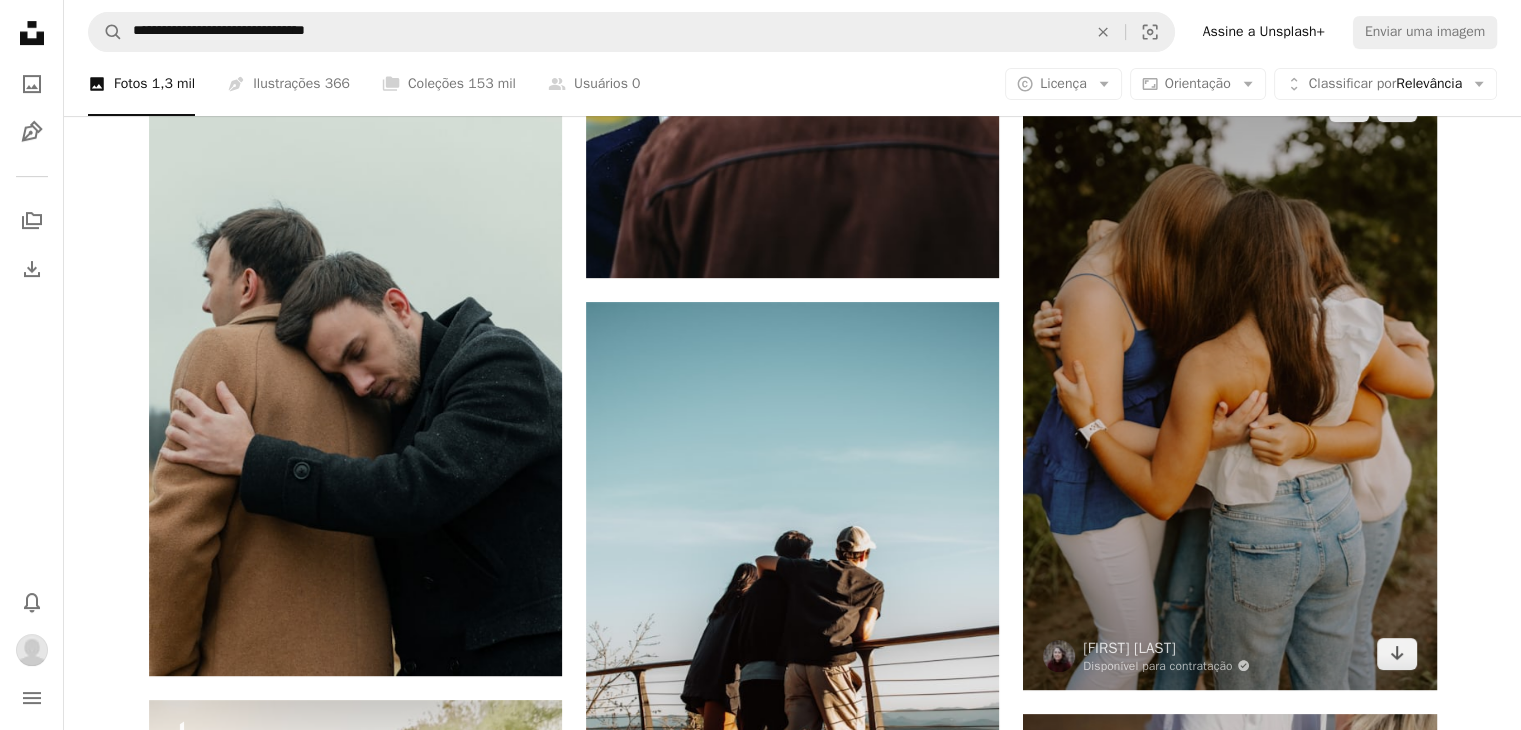 click at bounding box center [1229, 380] 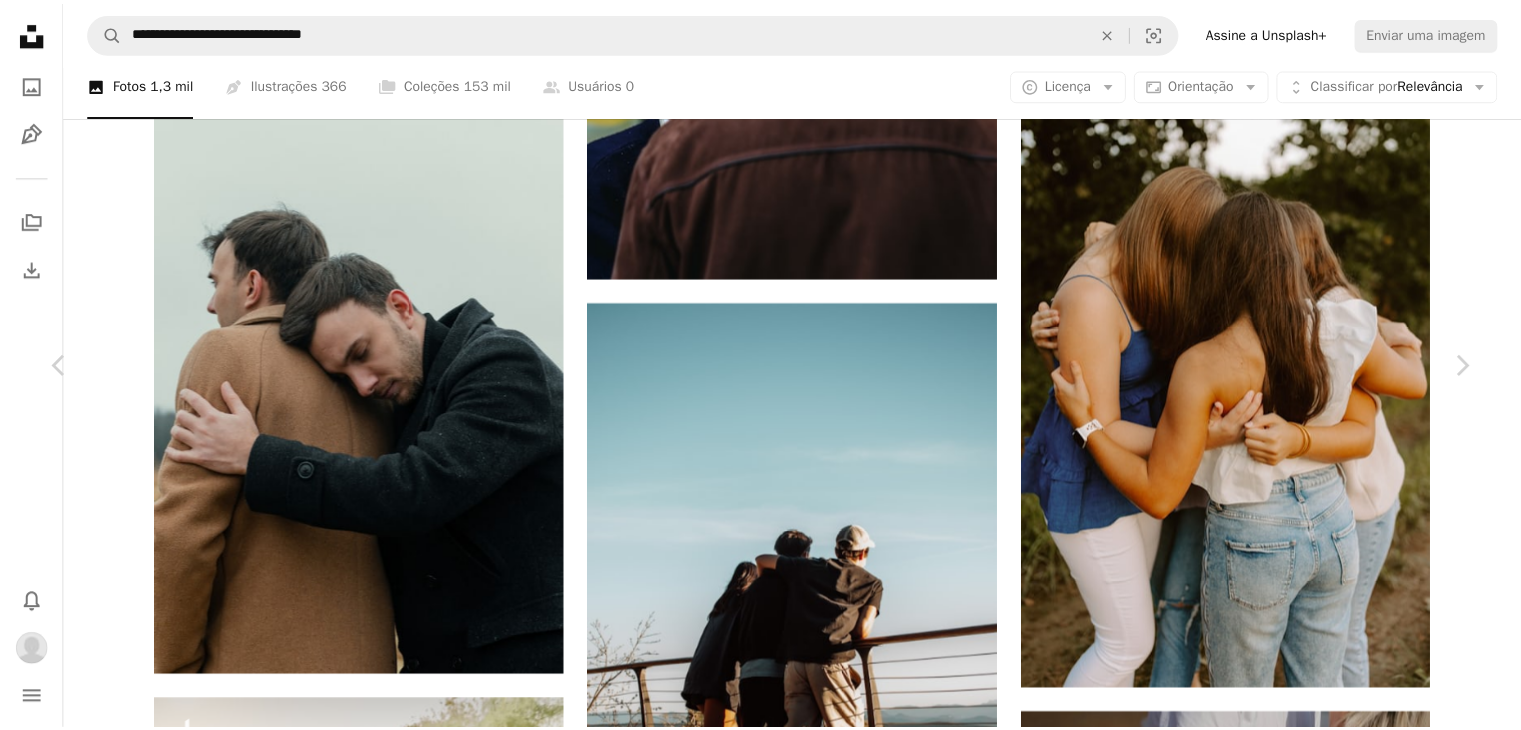 scroll, scrollTop: 300, scrollLeft: 0, axis: vertical 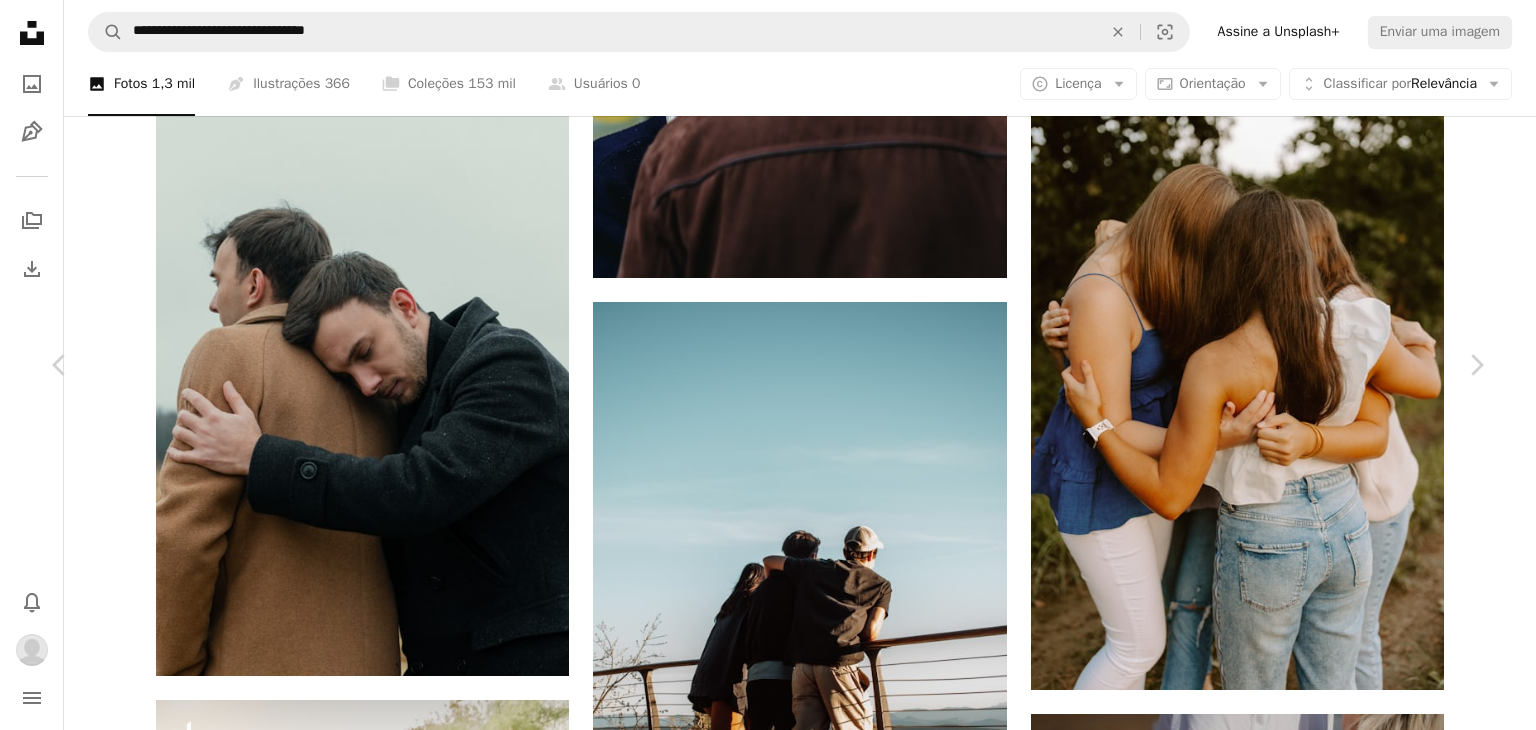 click on "An X shape" at bounding box center [20, 20] 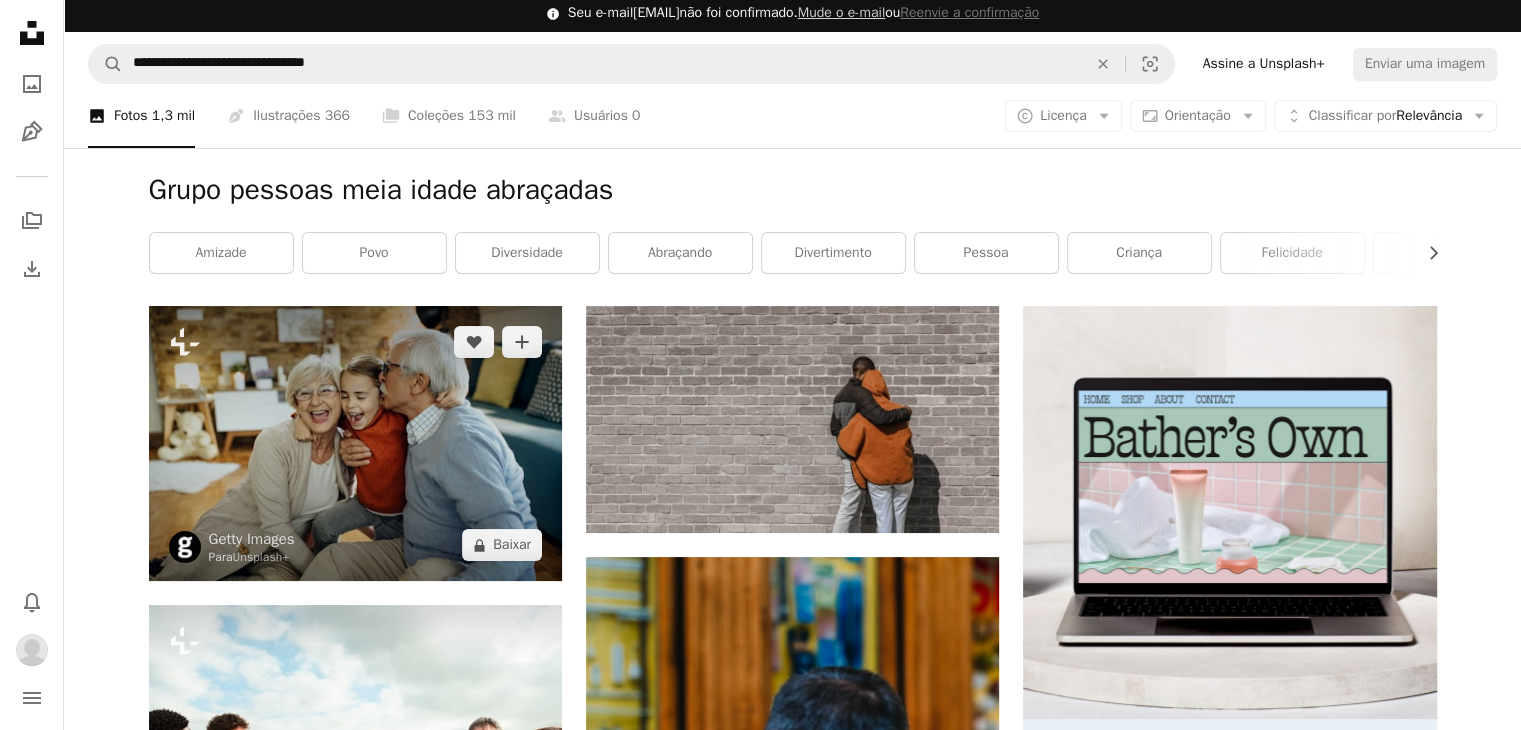scroll, scrollTop: 0, scrollLeft: 0, axis: both 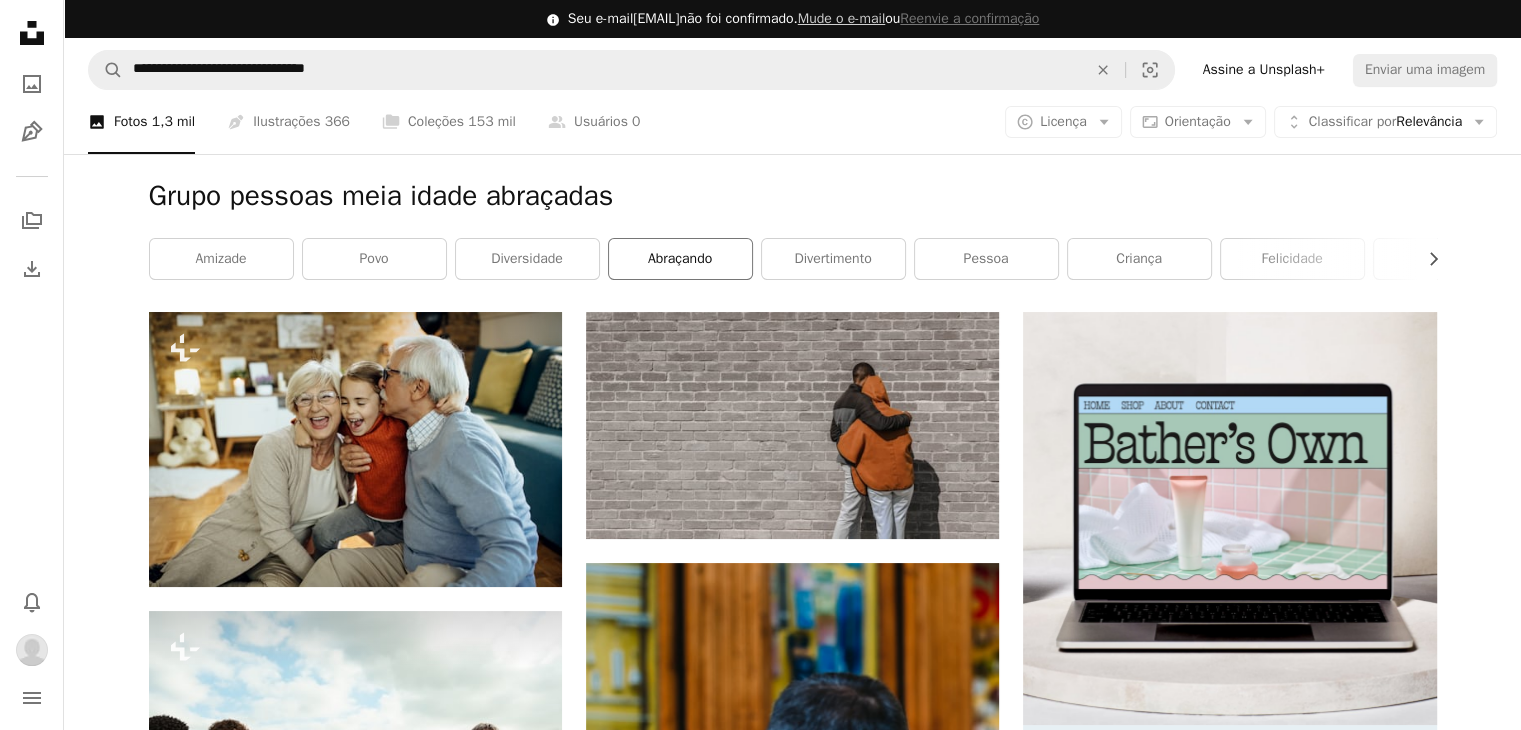 click on "Abraçando" at bounding box center (680, 259) 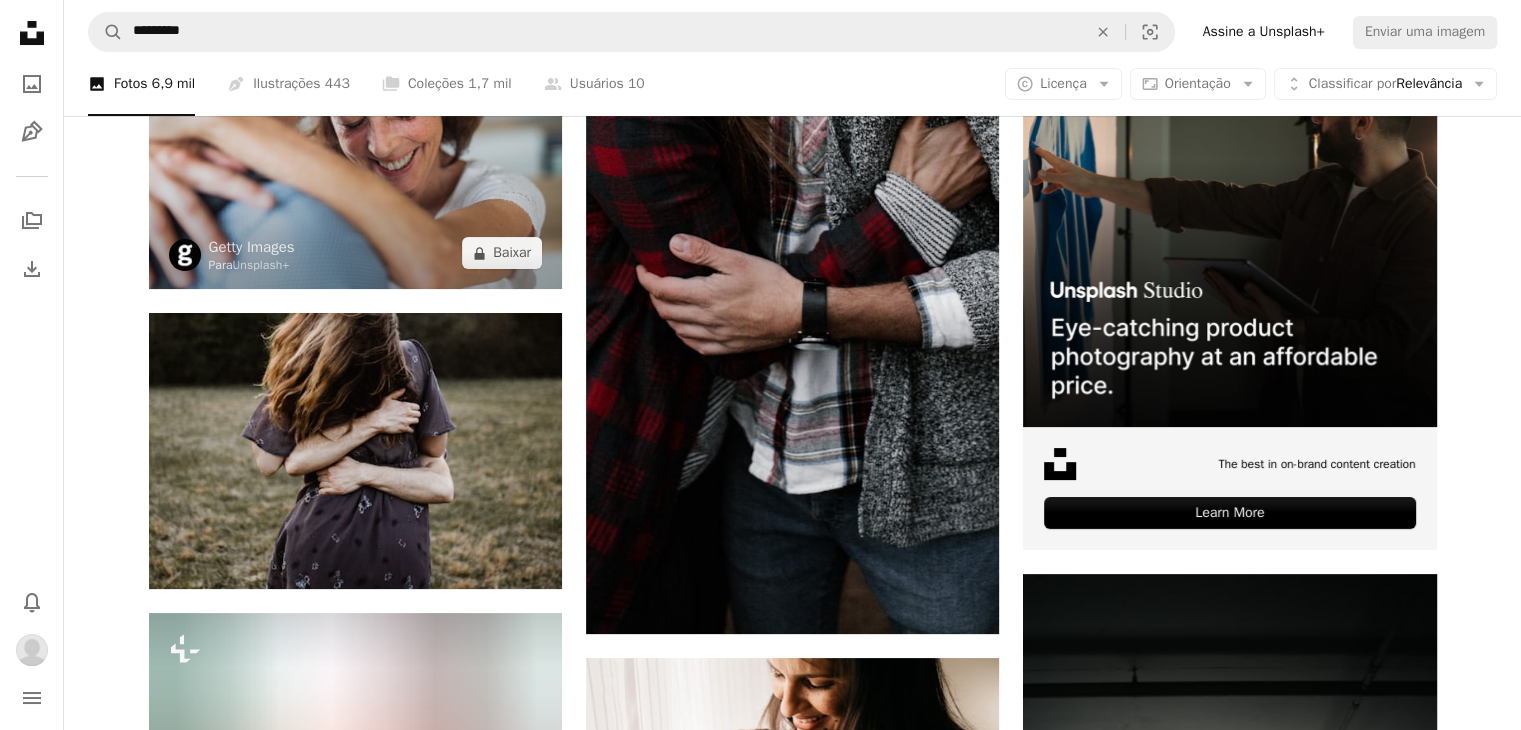 scroll, scrollTop: 299, scrollLeft: 0, axis: vertical 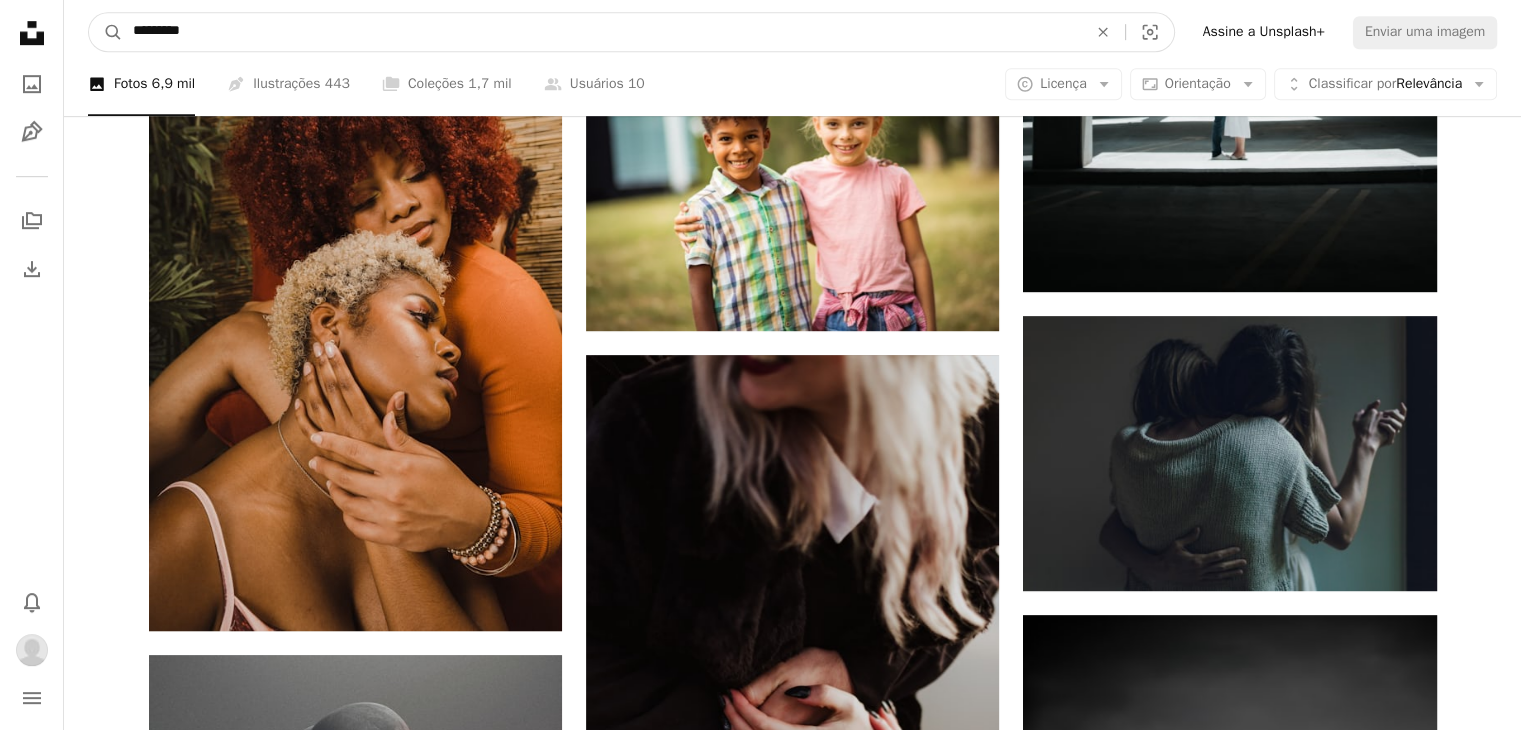 drag, startPoint x: 210, startPoint y: 33, endPoint x: 84, endPoint y: 43, distance: 126.3962 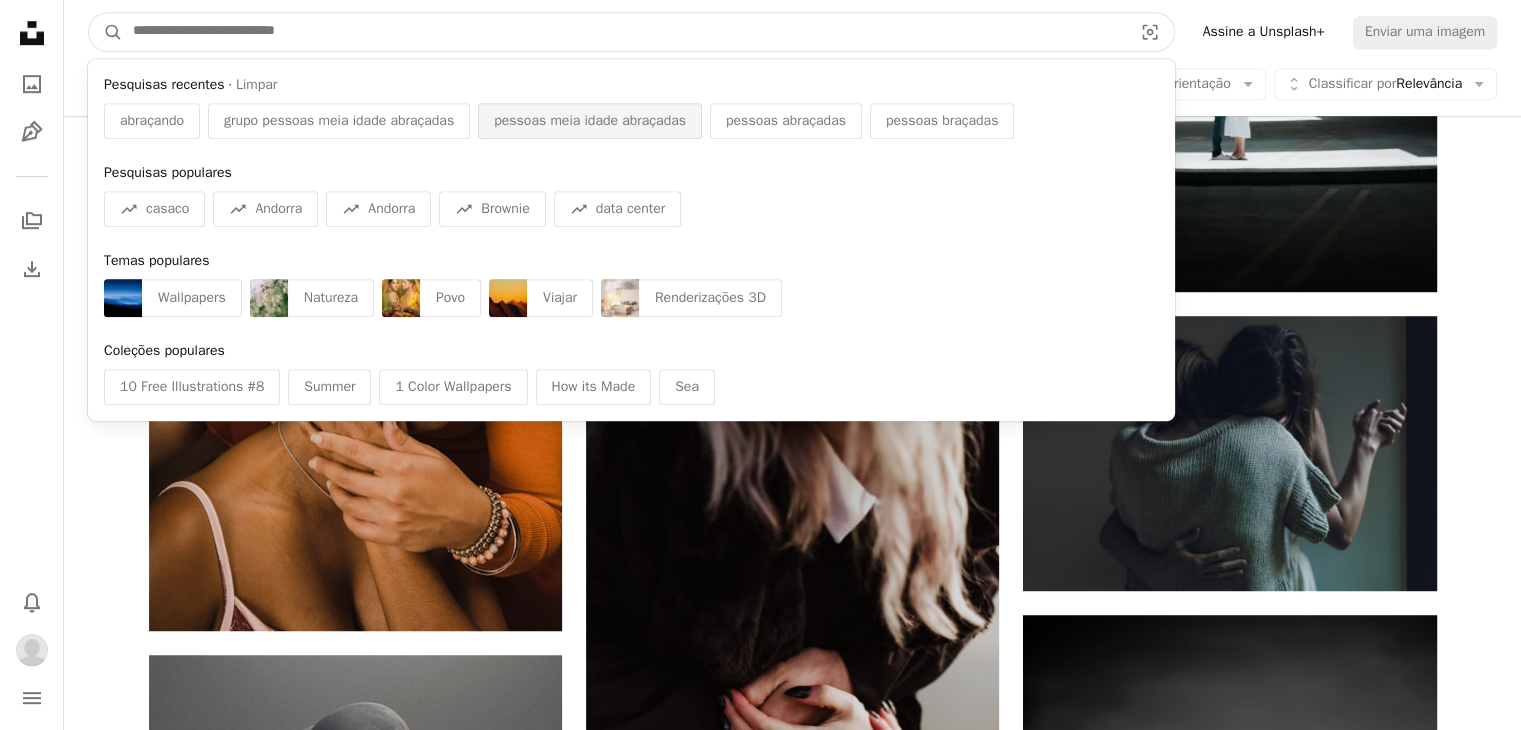 type 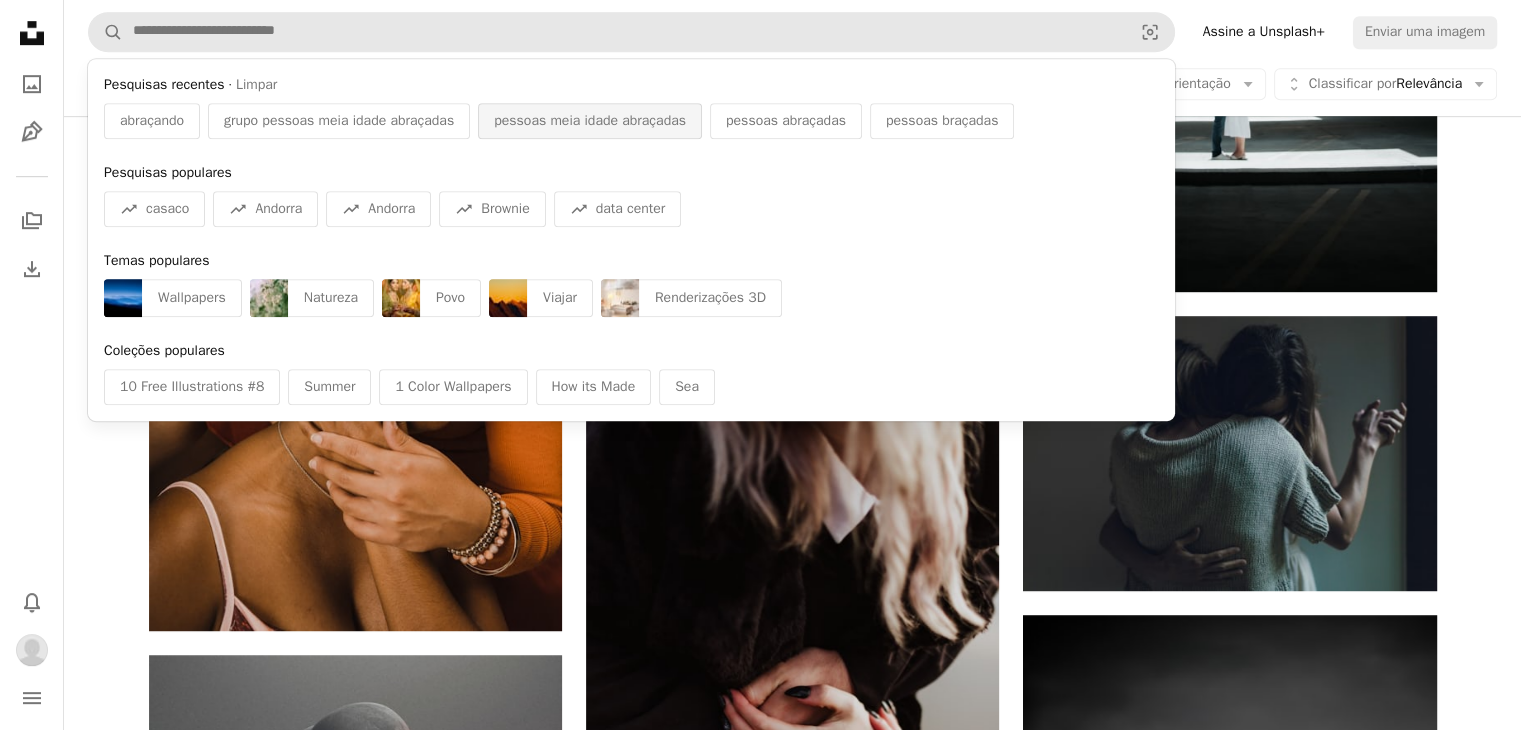 click on "pessoas meia idade abraçadas" at bounding box center (590, 121) 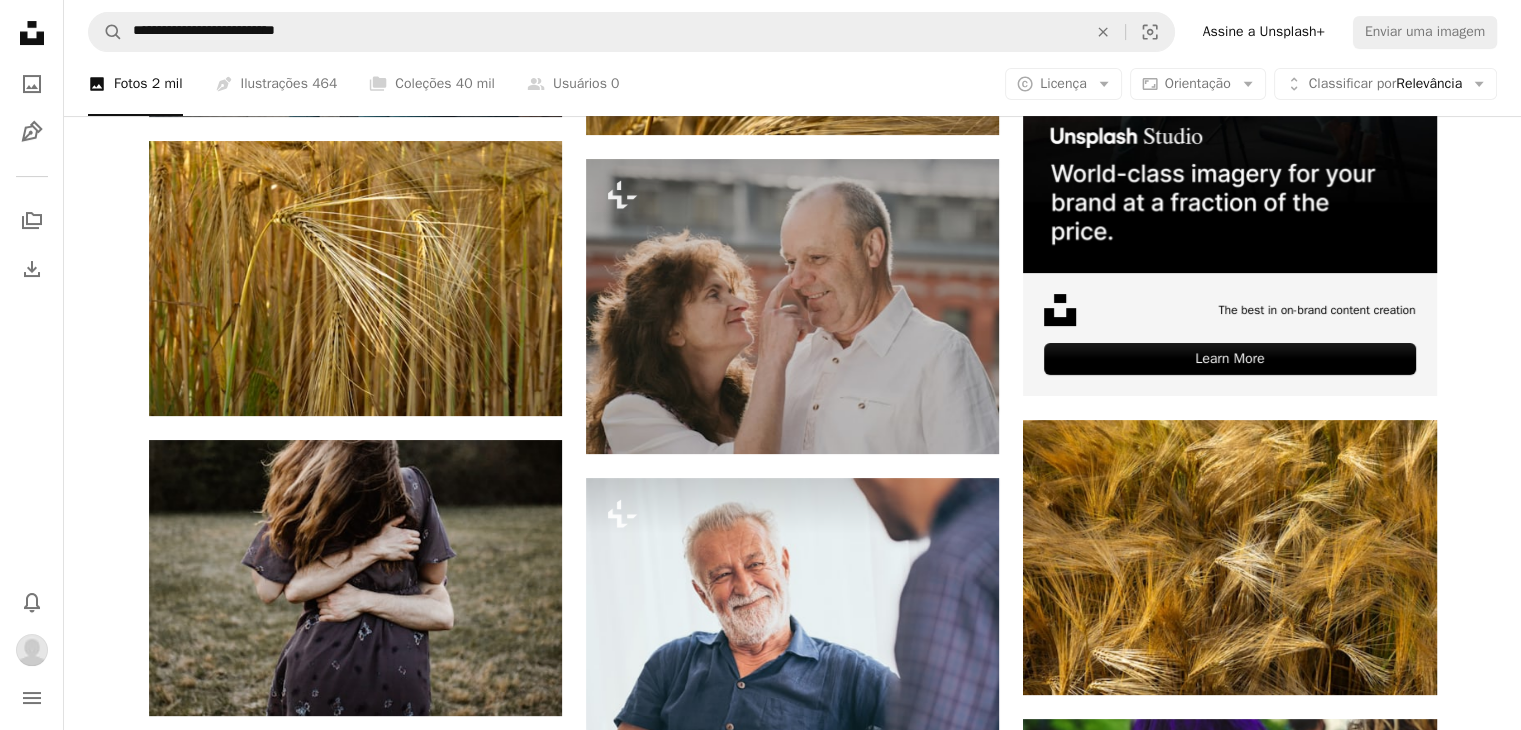 scroll, scrollTop: 447, scrollLeft: 0, axis: vertical 